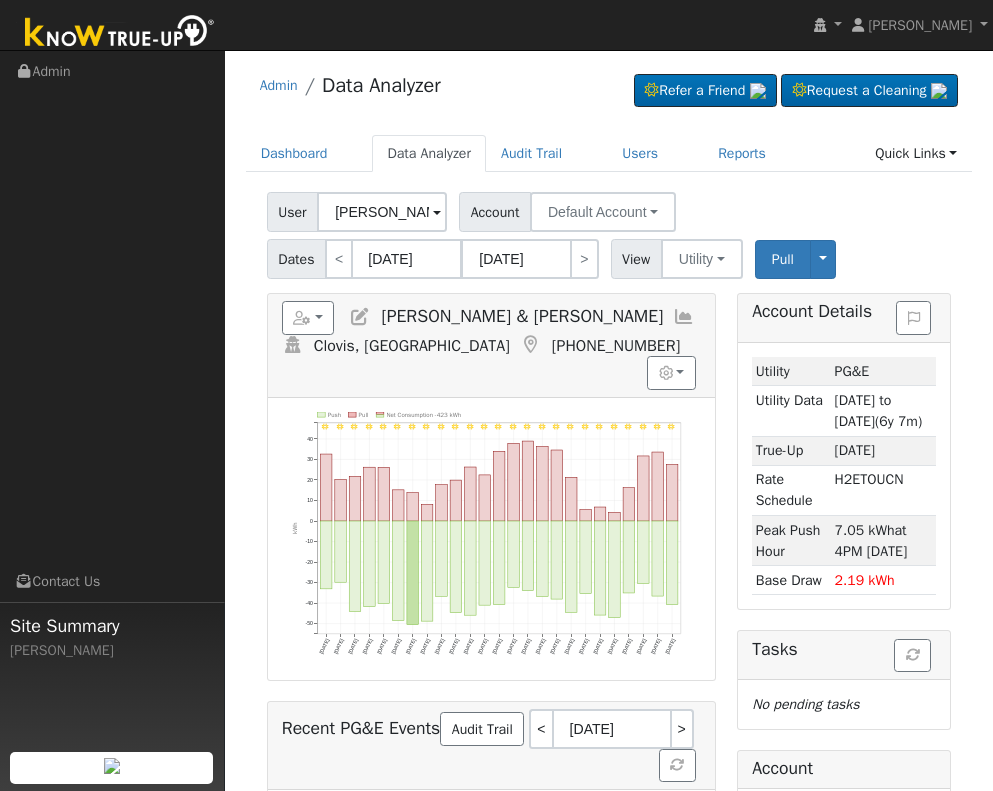 scroll, scrollTop: 0, scrollLeft: 0, axis: both 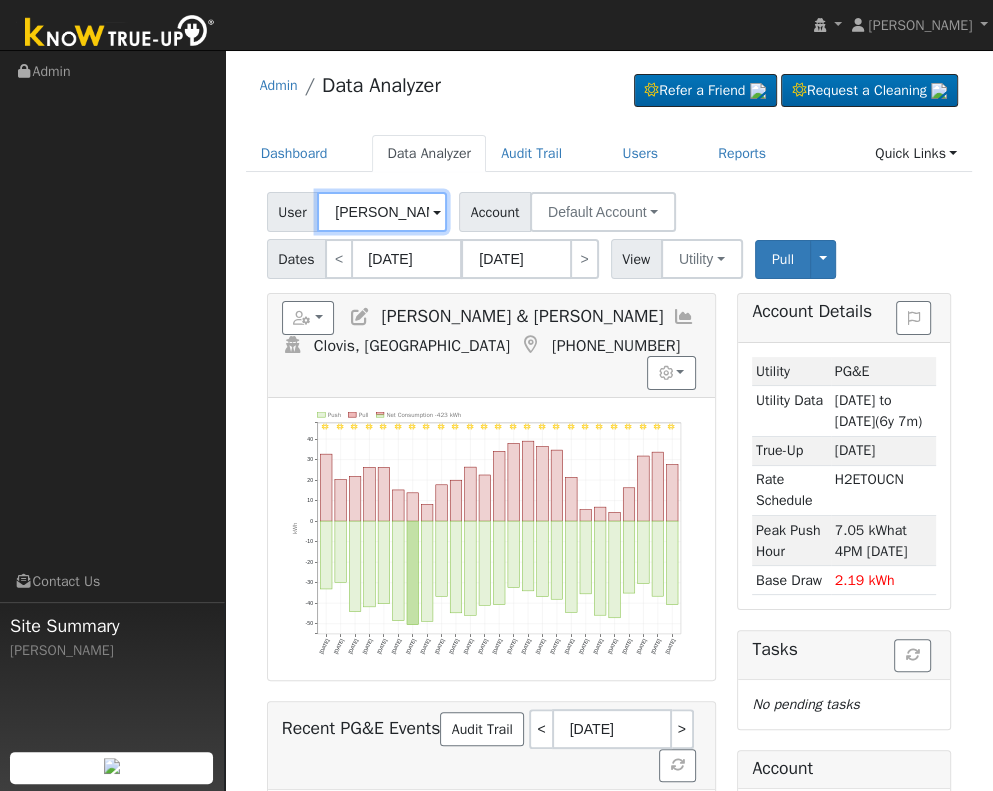click on "David & Josephine Ruschhaupt" at bounding box center [382, 212] 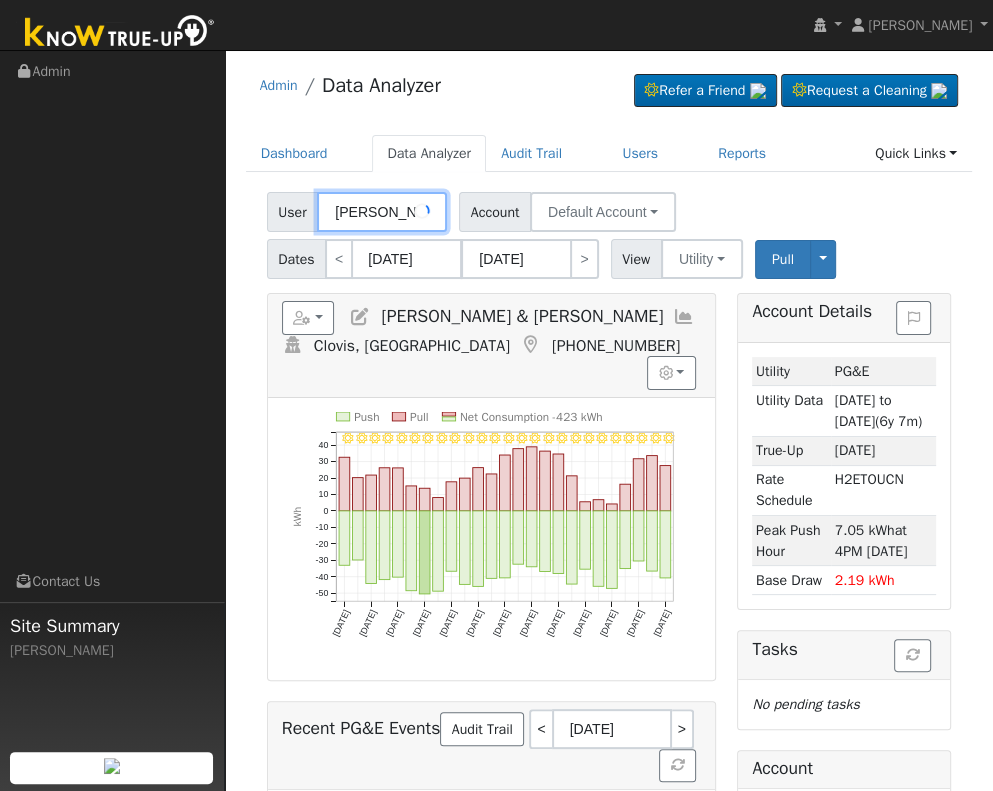 click on "David & Josephine Ruschhaupt" at bounding box center [382, 212] 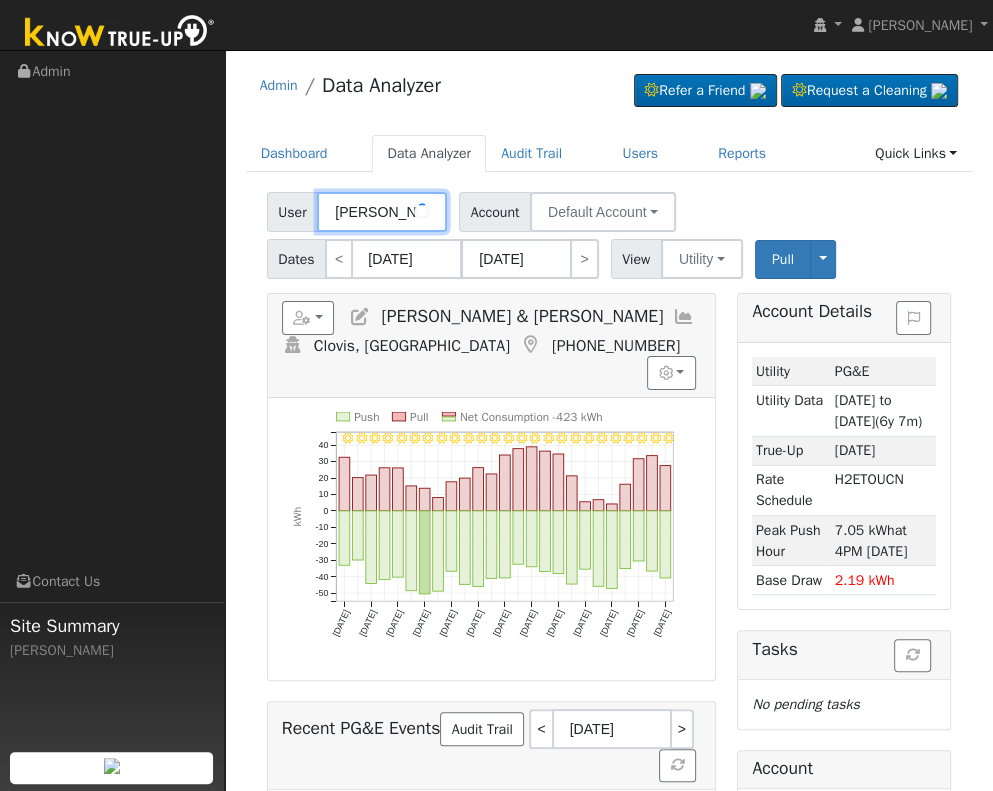 type on "m" 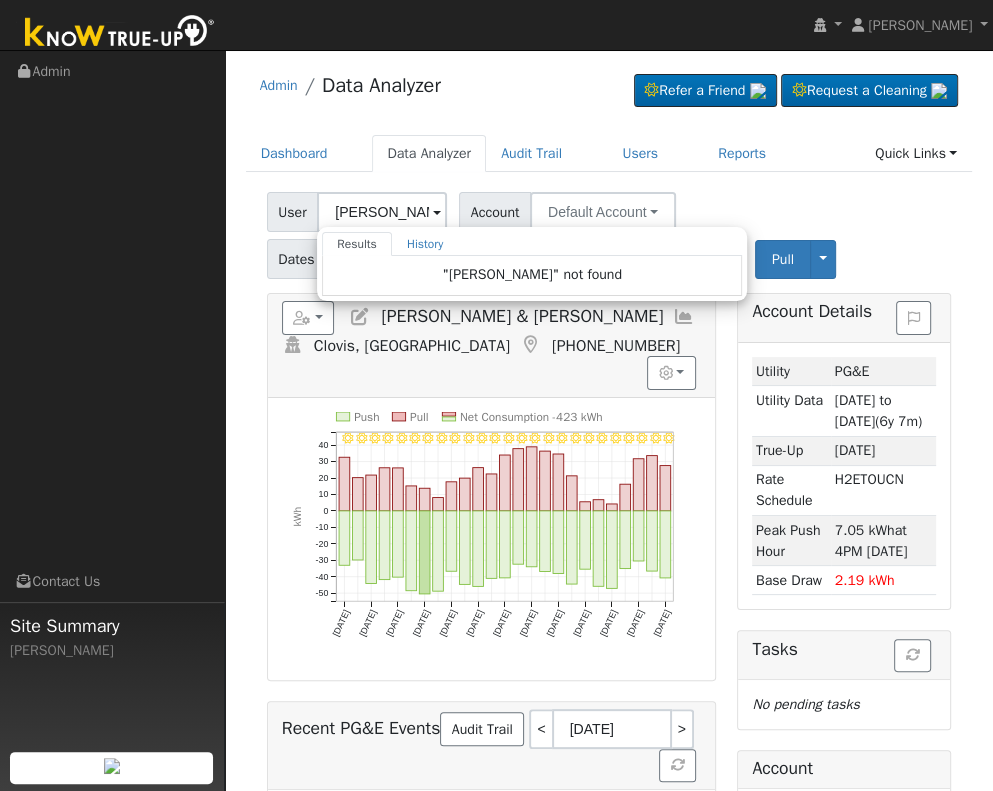 click on "User Miguel Flores Results History  "Miguel Flores" not found   Enter text to search  History David & Josephine Ruschhaupt 07/11/2025 8:20 AM History Lorena Gonzalez 07/11/2025 8:20 AM History Arthur Goodman 07/10/2025 4:21 PM History Mary Castillo 07/10/2025 4:08 PM History Sarah Herrera 07/10/2025 3:01 PM History Jesse Perez 07/10/2025 12:28 PM History Maria Dotterer, 07/10/2025 12:27 PM History Kendra Fenner 07/10/2025 11:27 AM History Fernando Sanchez 07/10/2025 11:01 AM History Marion & Karen Lee Deffebach 07/10/2025 10:58 AM History Ron McClain 07/10/2025 10:42 AM History Langstraat Farms AG Pump 07/10/2025 10:05 AM History John Bustamante 07/09/2025 2:13 PM History Juana Espino 07/09/2025 11:22 AM History James Souza 07/09/2025 9:14 AM History Ethel & Sue Queener Pasques 07/09/2025 8:09 AM History Mike Stewart-Fresno 07/08/2025 4:29 PM History Christine Borba 07/08/2025 12:05 PM History David Acosta 07/08/2025 10:55 AM History Charles Hedgpeth 07/08/2025 10:31 AM History Adam Christopherson History   >" 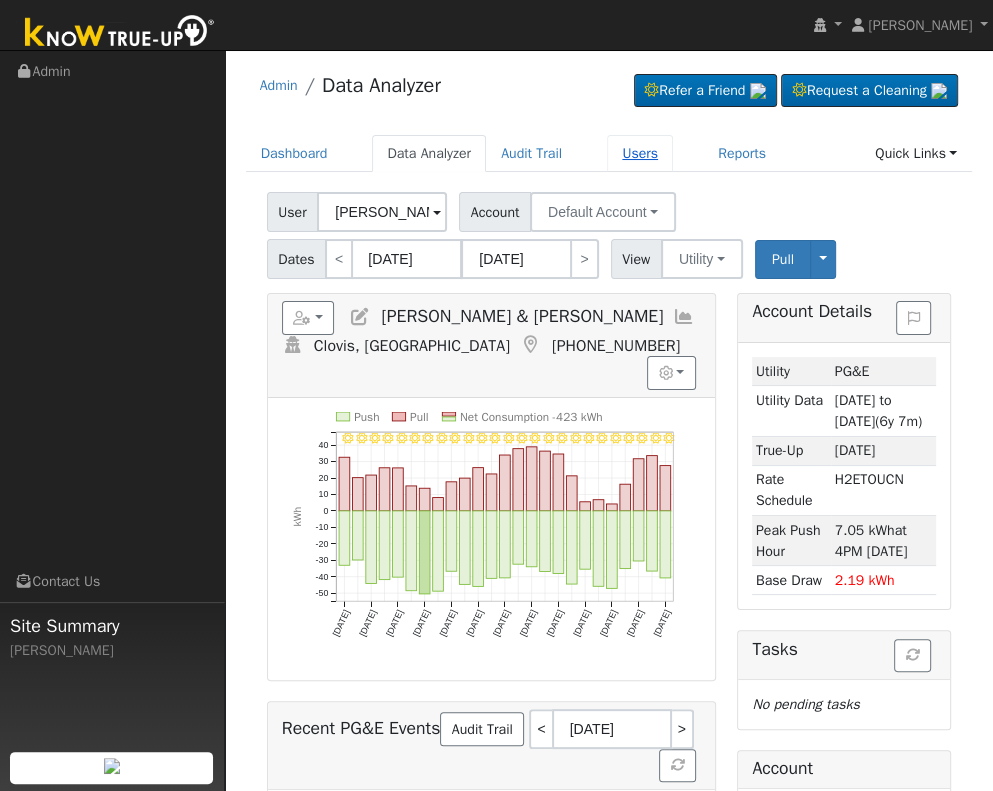 click on "Users" at bounding box center (640, 153) 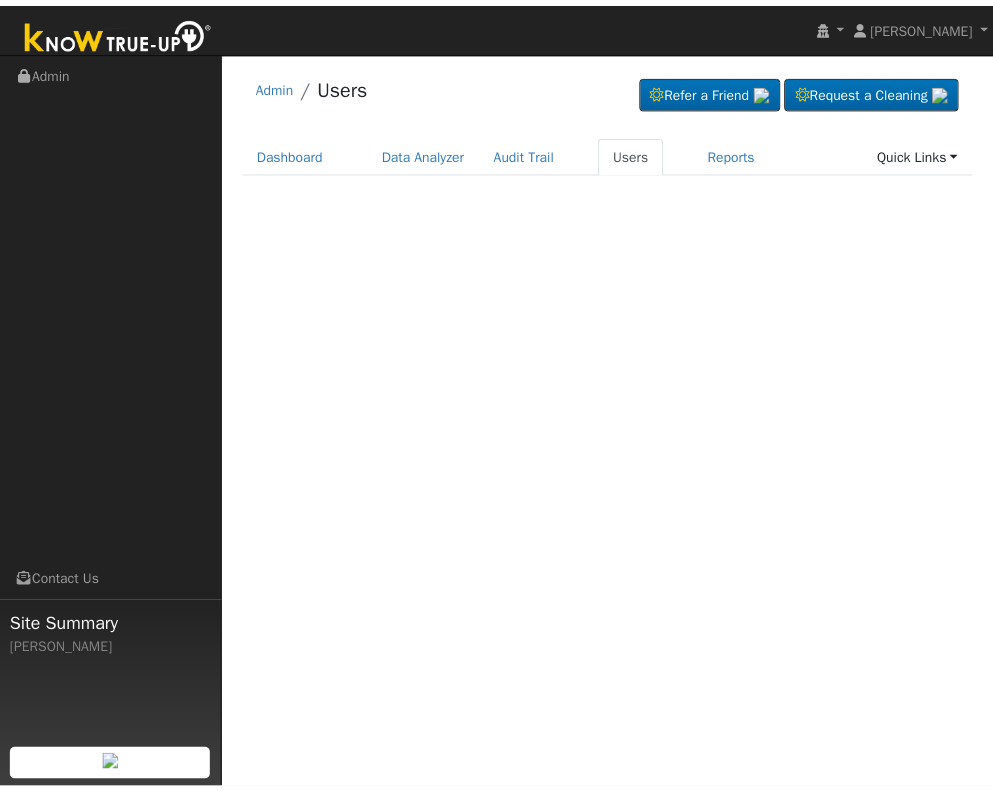 scroll, scrollTop: 0, scrollLeft: 0, axis: both 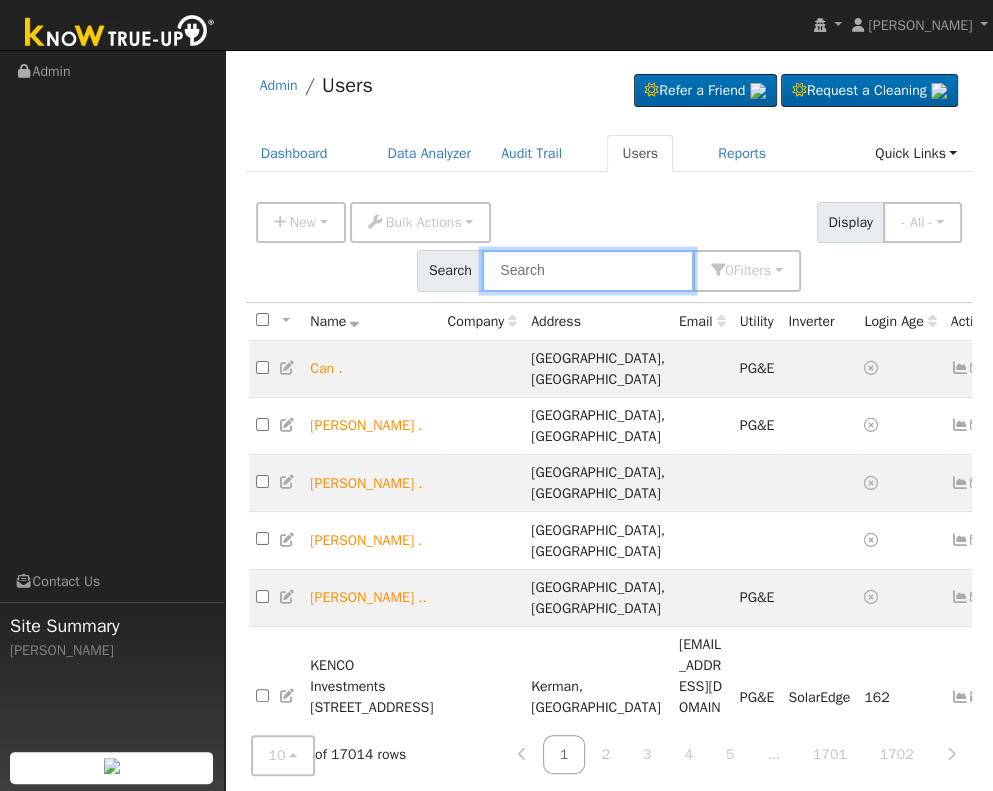 click at bounding box center [588, 270] 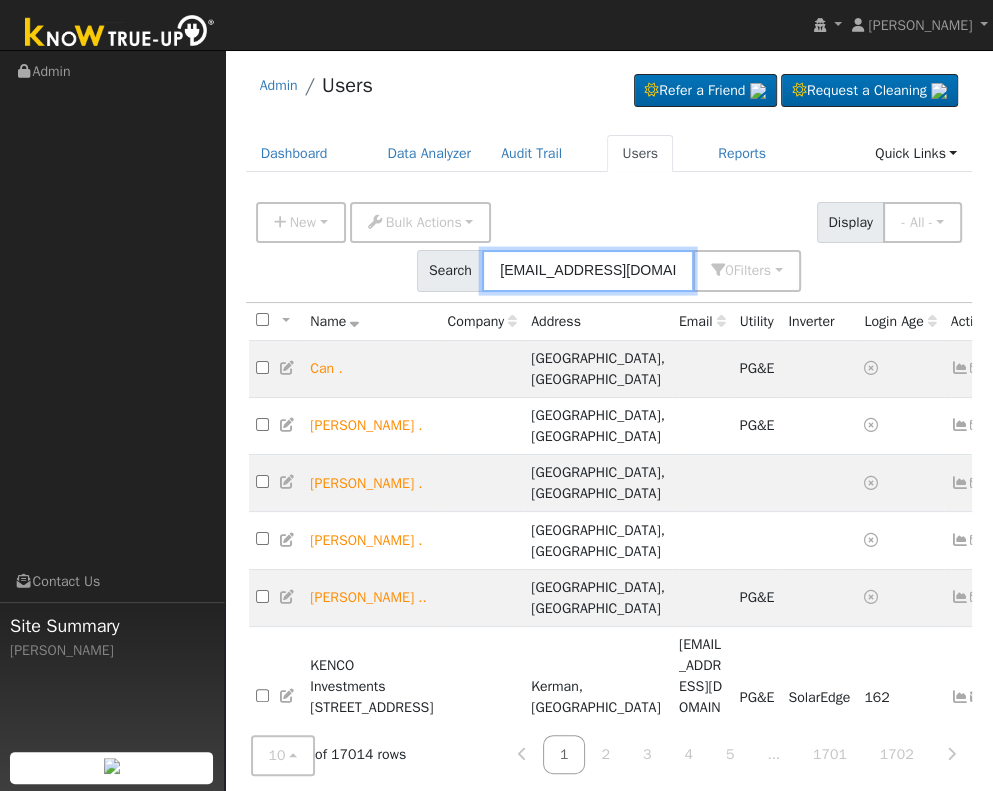 type on "[EMAIL_ADDRESS][DOMAIN_NAME]" 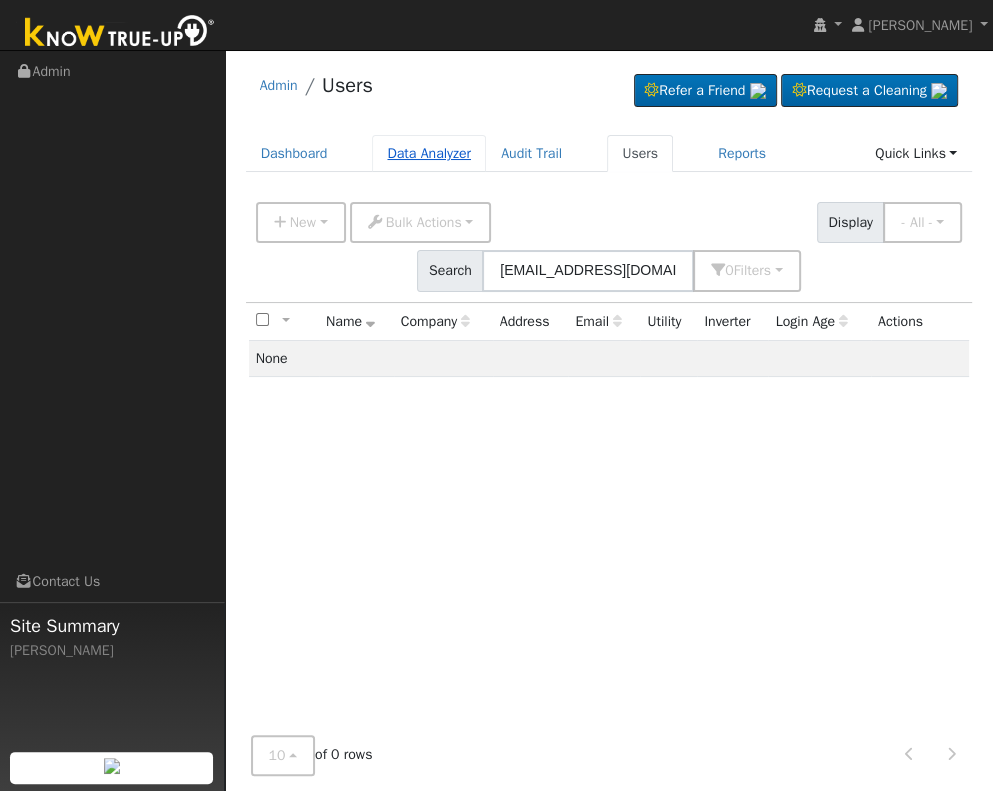 click on "Data Analyzer" at bounding box center (429, 153) 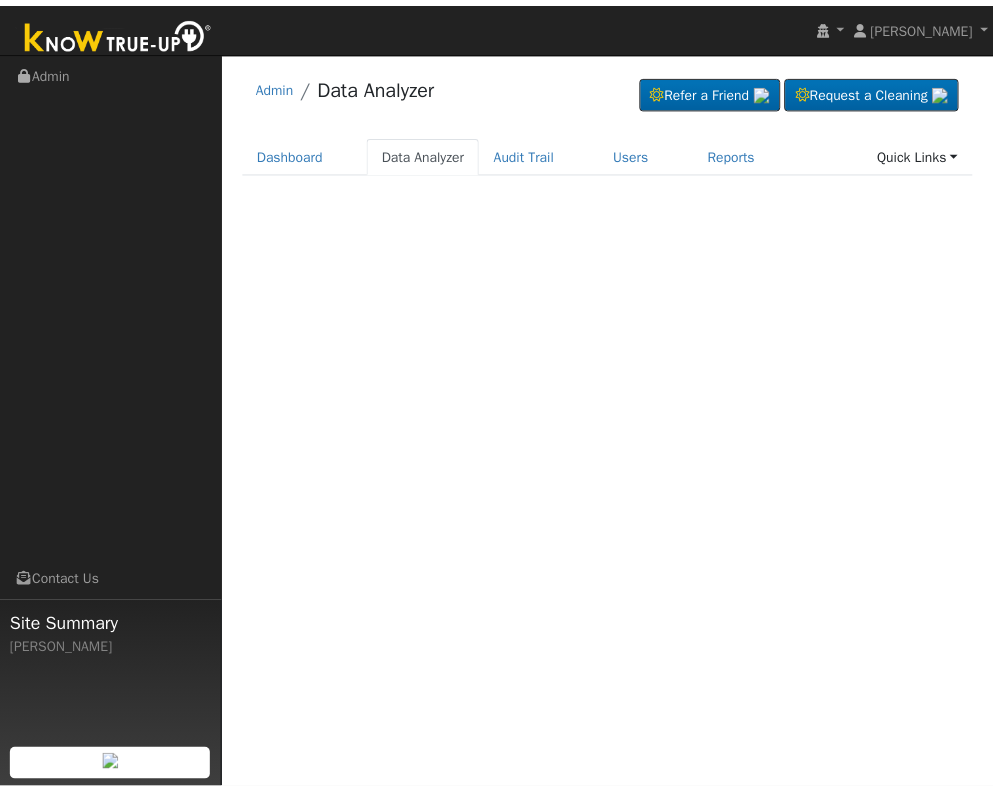 scroll, scrollTop: 0, scrollLeft: 0, axis: both 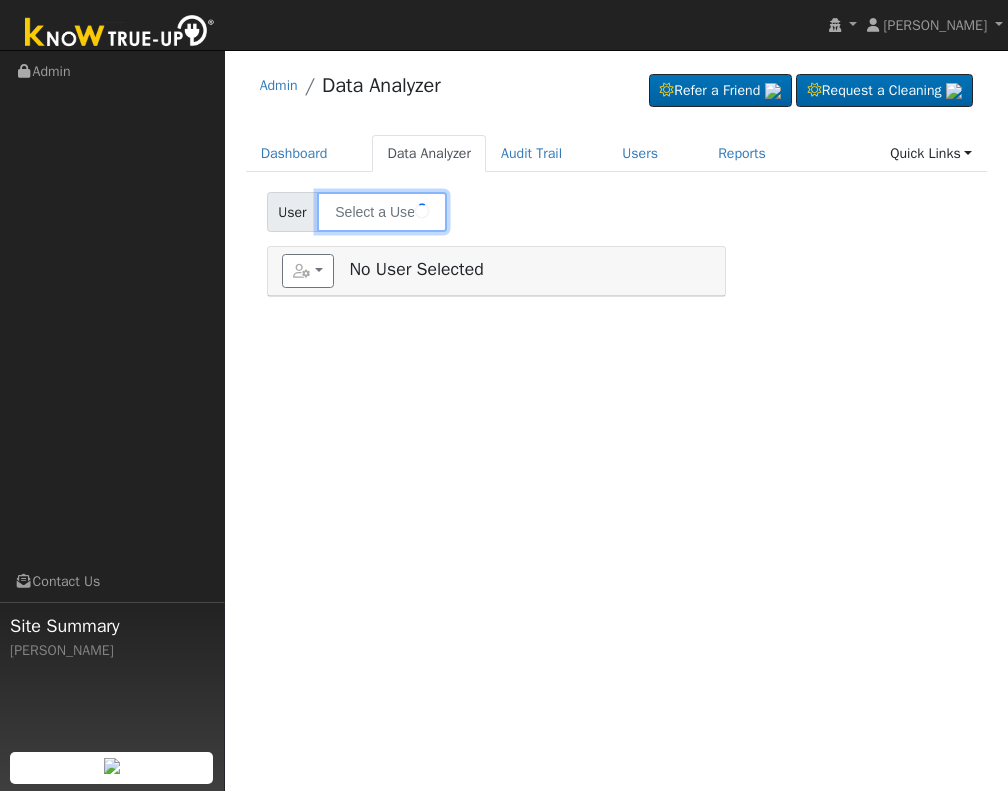 type on "David & Josephine Ruschhaupt" 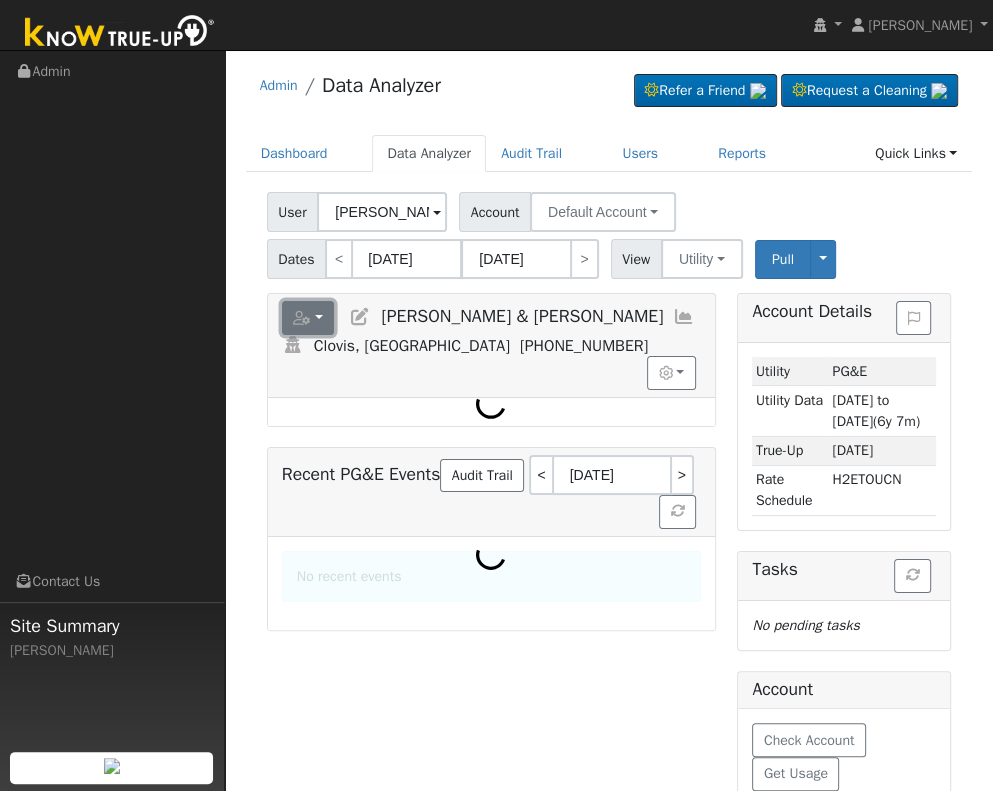 click at bounding box center [302, 318] 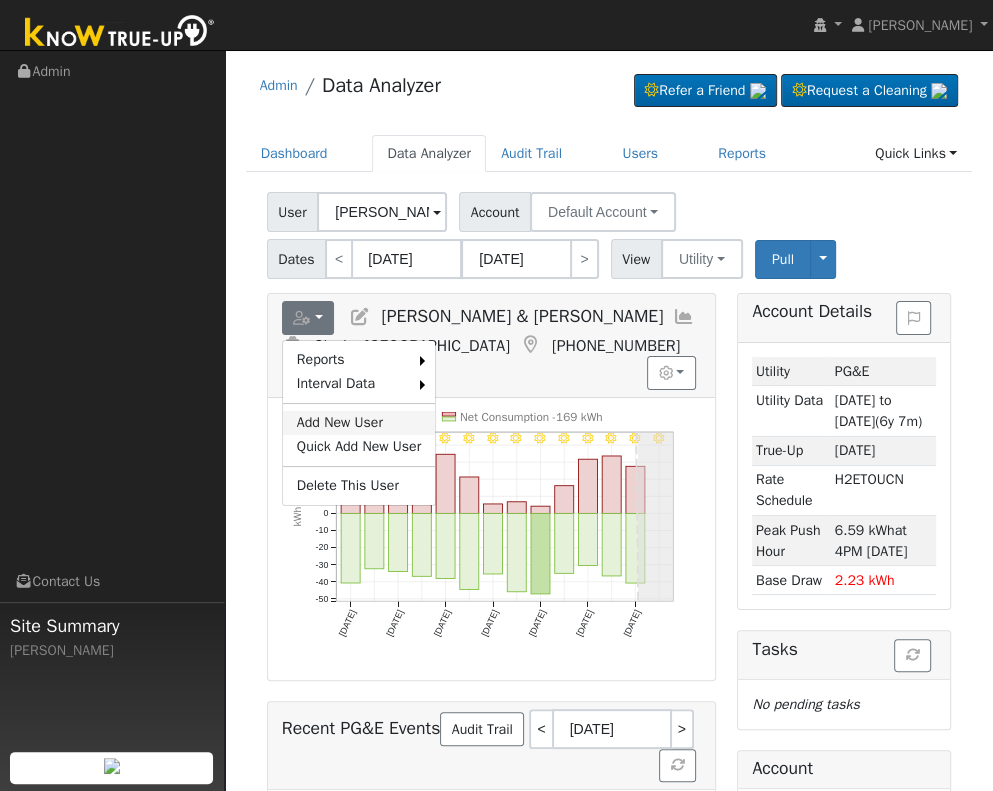 click on "Add New User" at bounding box center (359, 423) 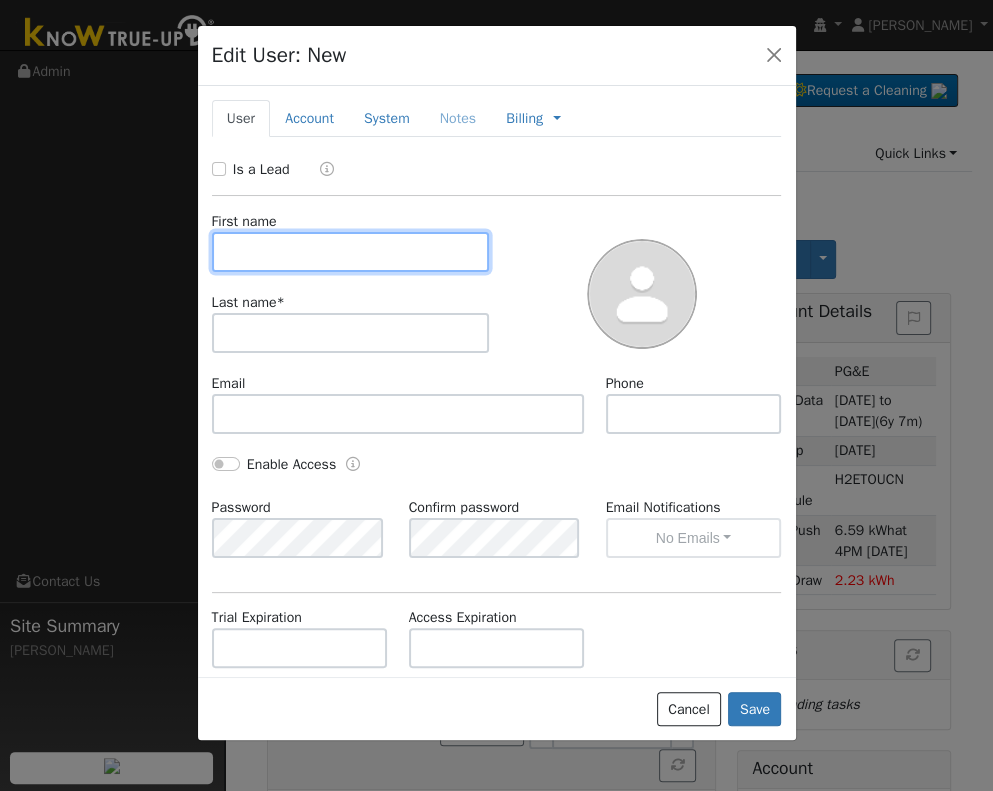click at bounding box center (351, 252) 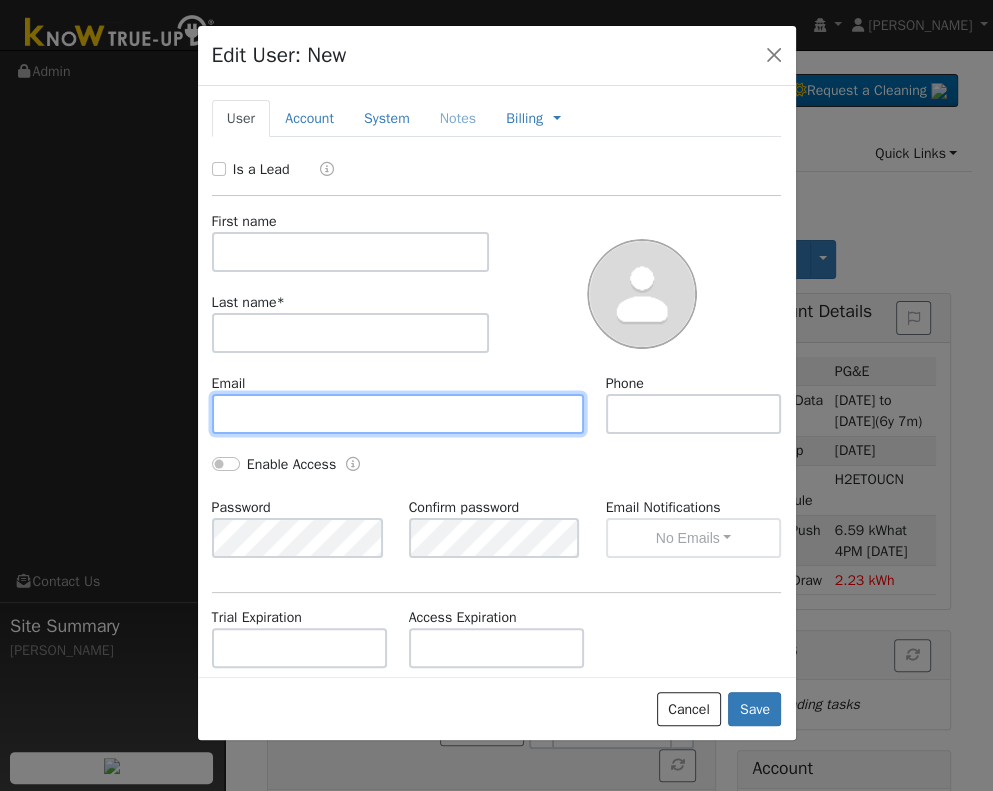 click at bounding box center (398, 414) 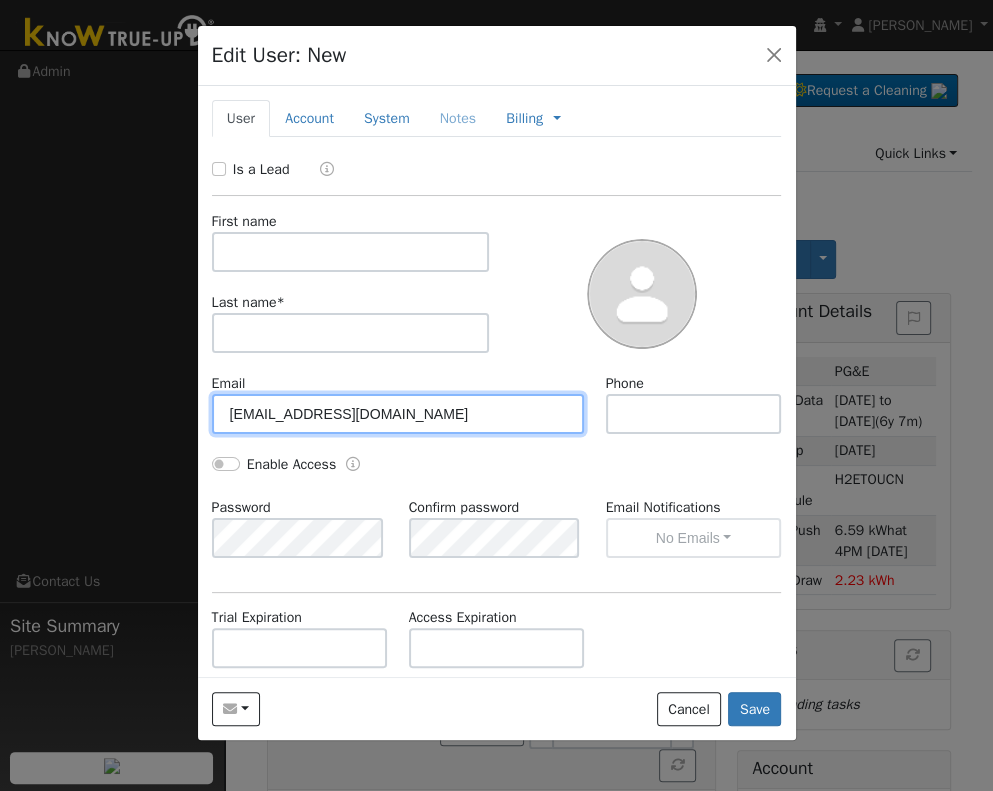 type on "floridam1876@gmail.com" 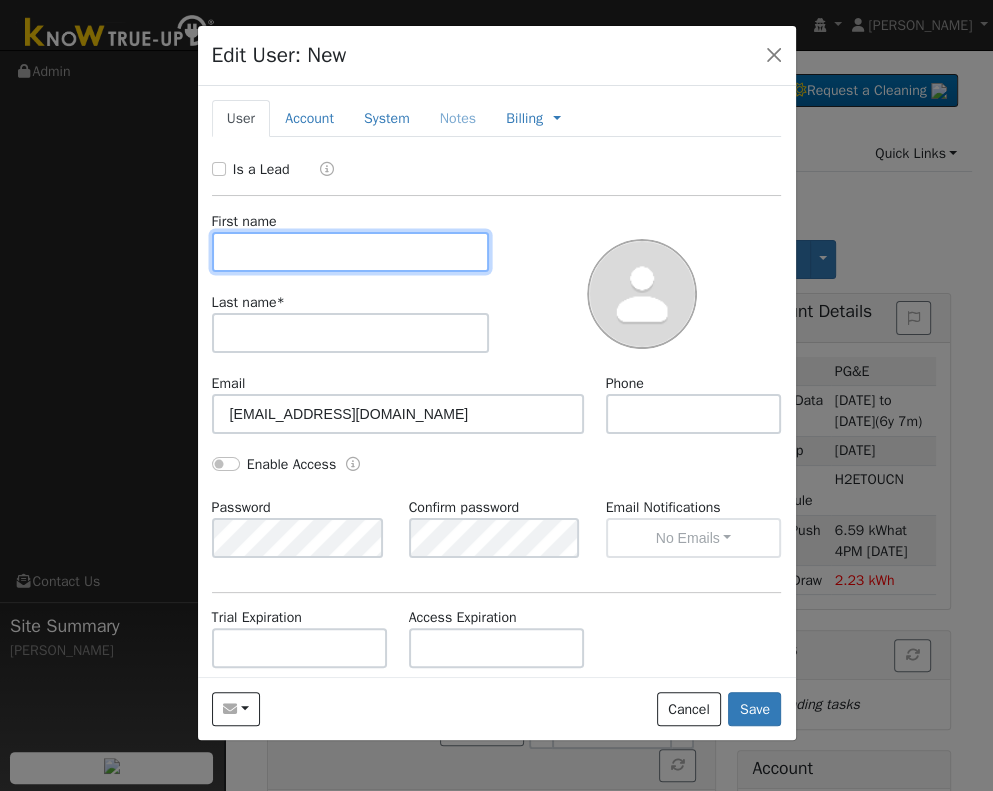click at bounding box center [351, 252] 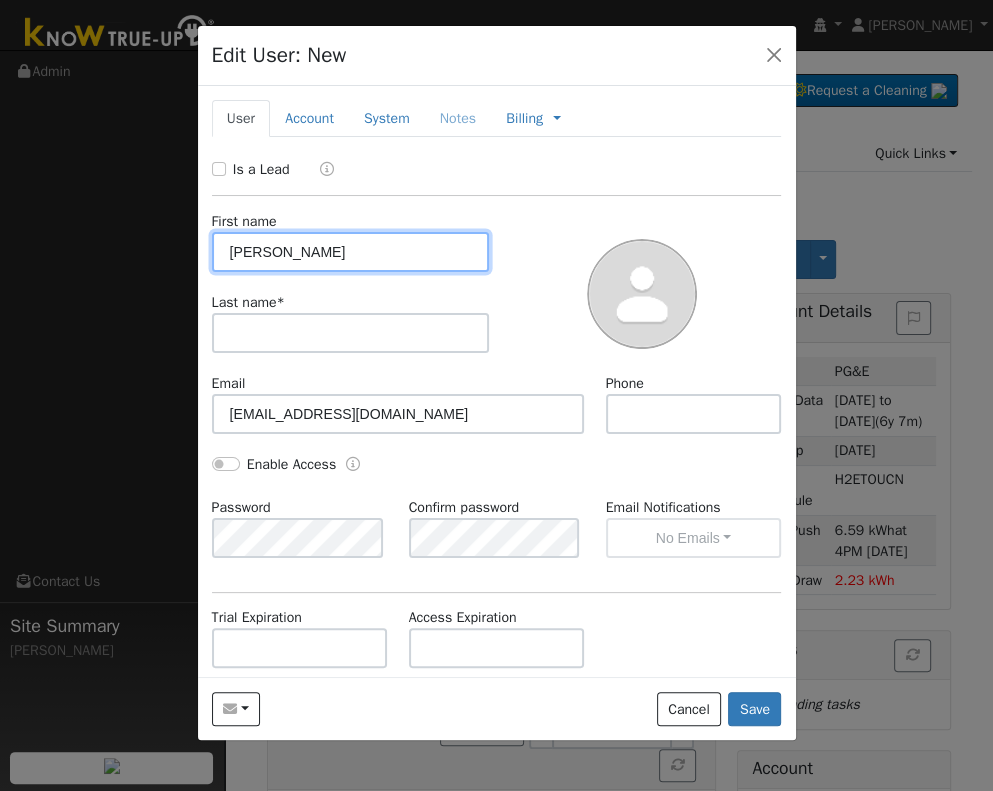type on "Miguel" 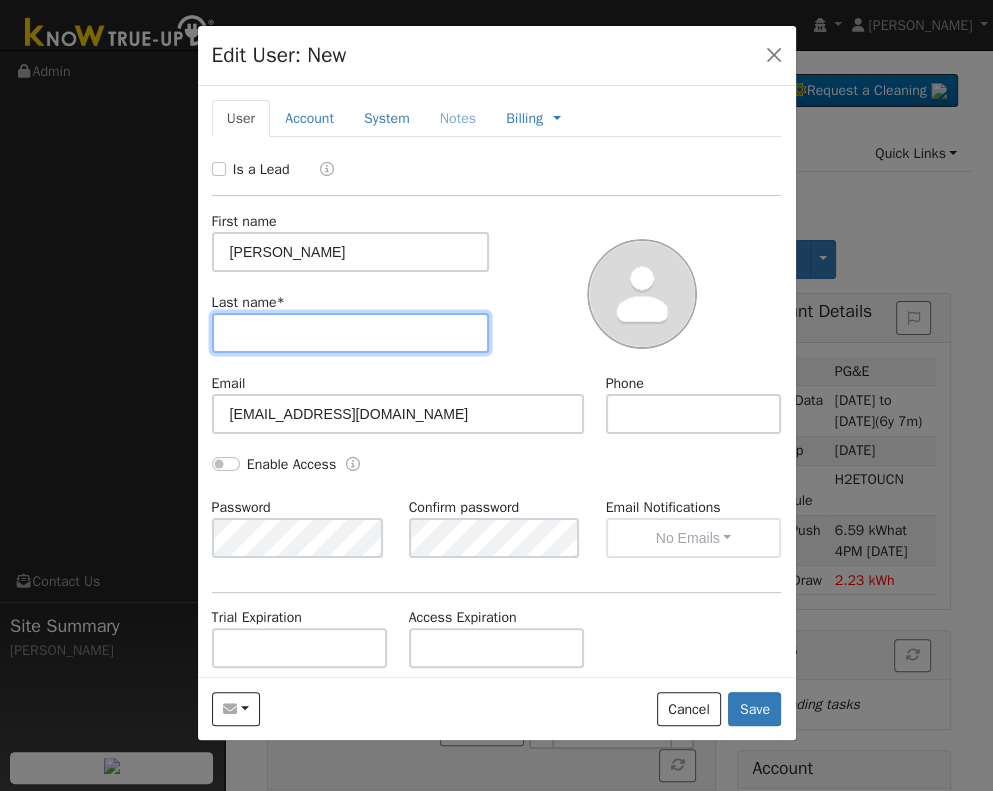 click at bounding box center [351, 333] 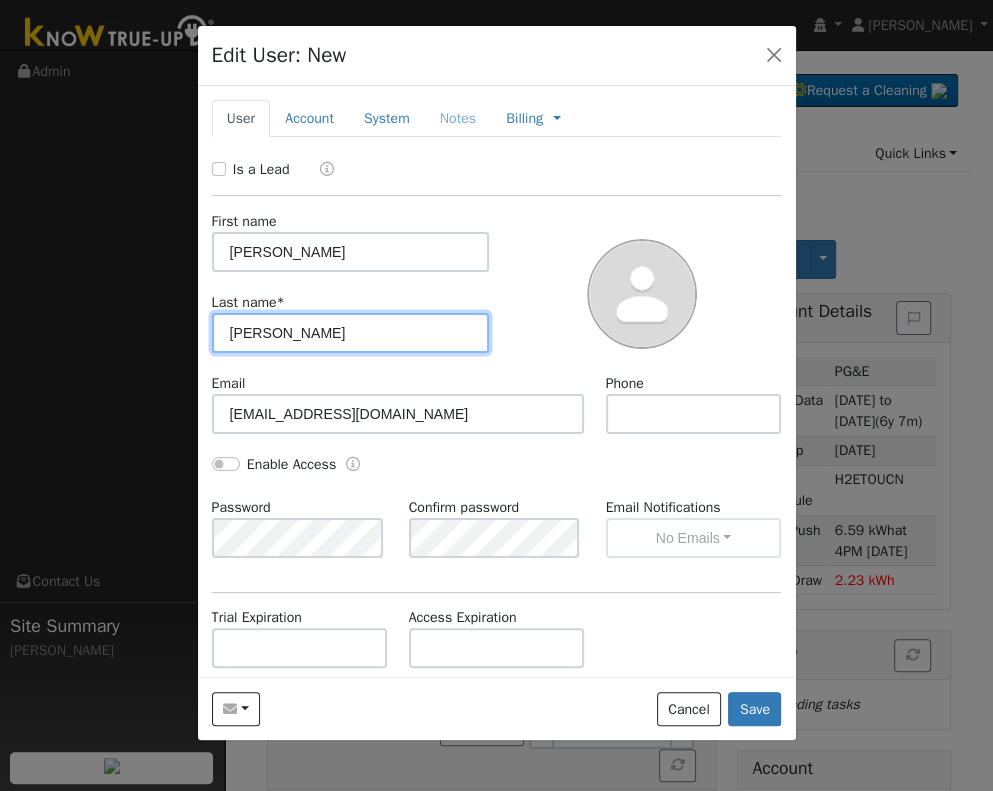 type on "Flores" 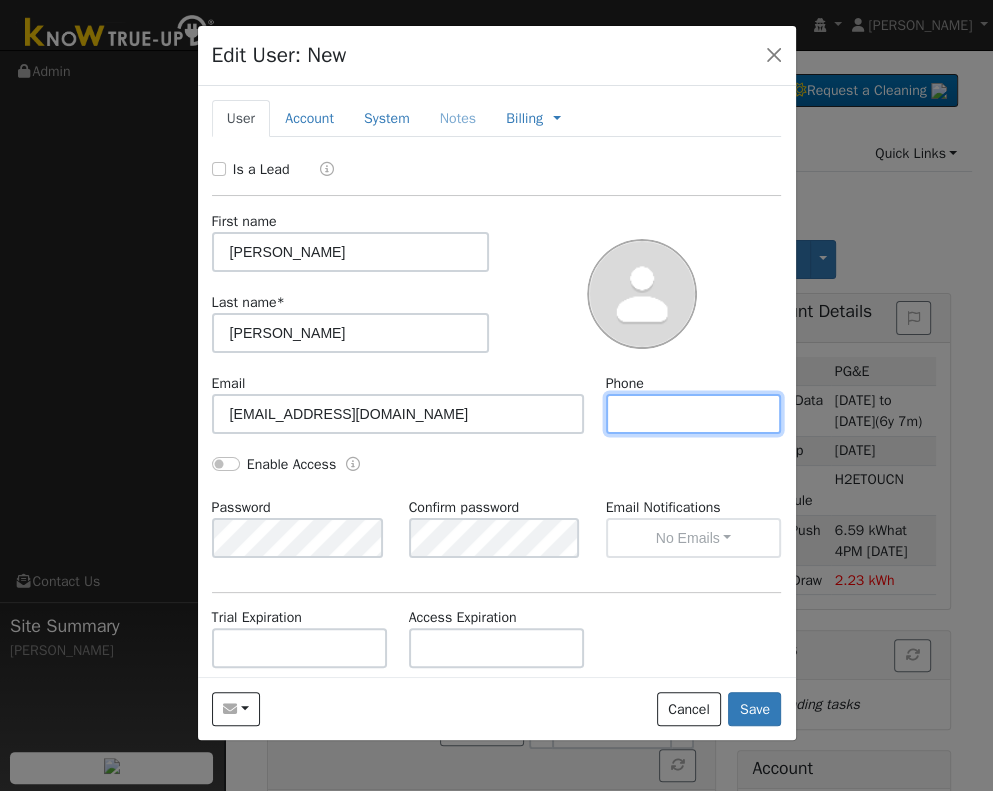 click at bounding box center [694, 414] 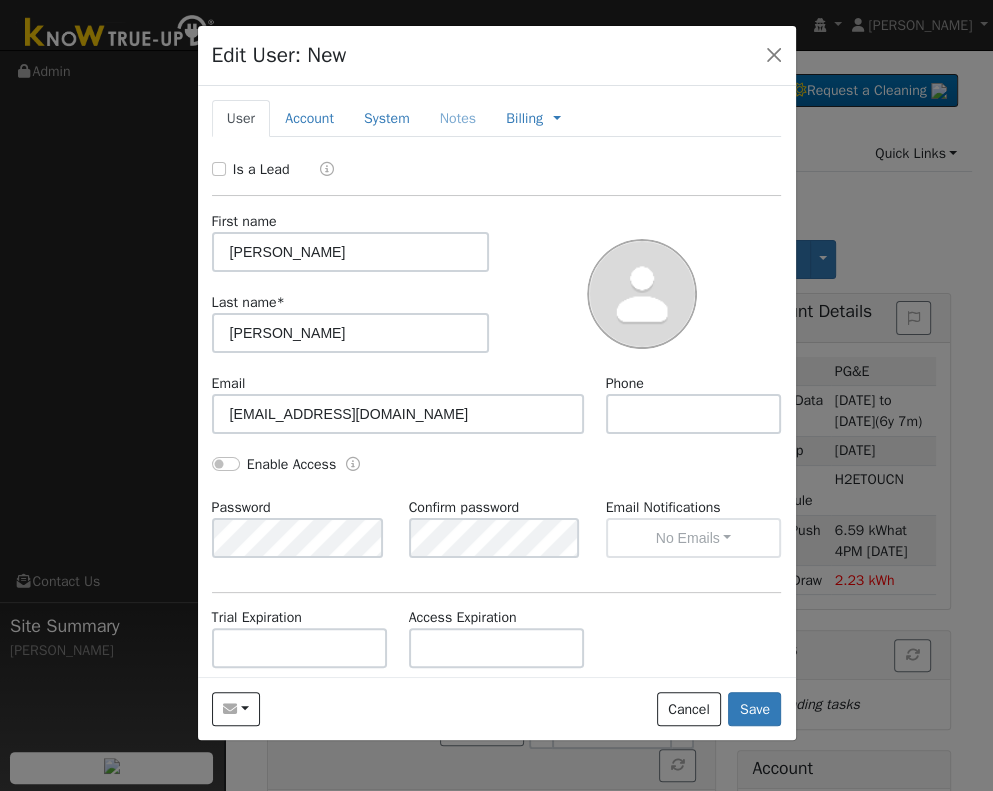click on "Email floridam1876@gmail.com Phone" at bounding box center (496, 413) 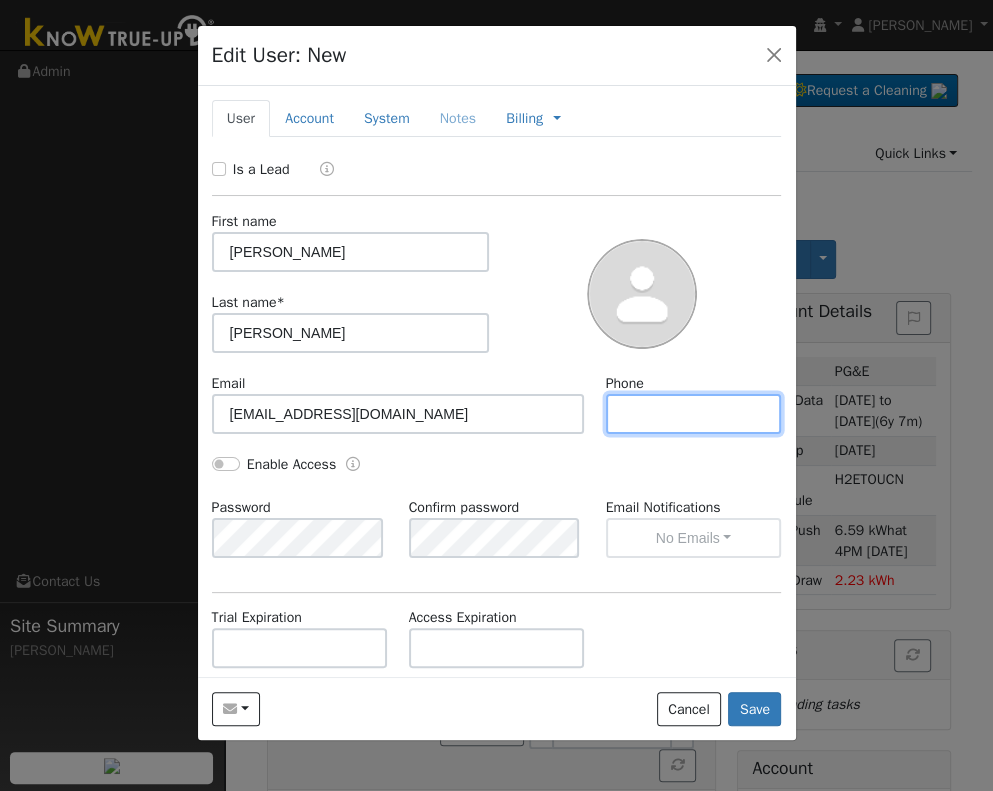 click at bounding box center [694, 414] 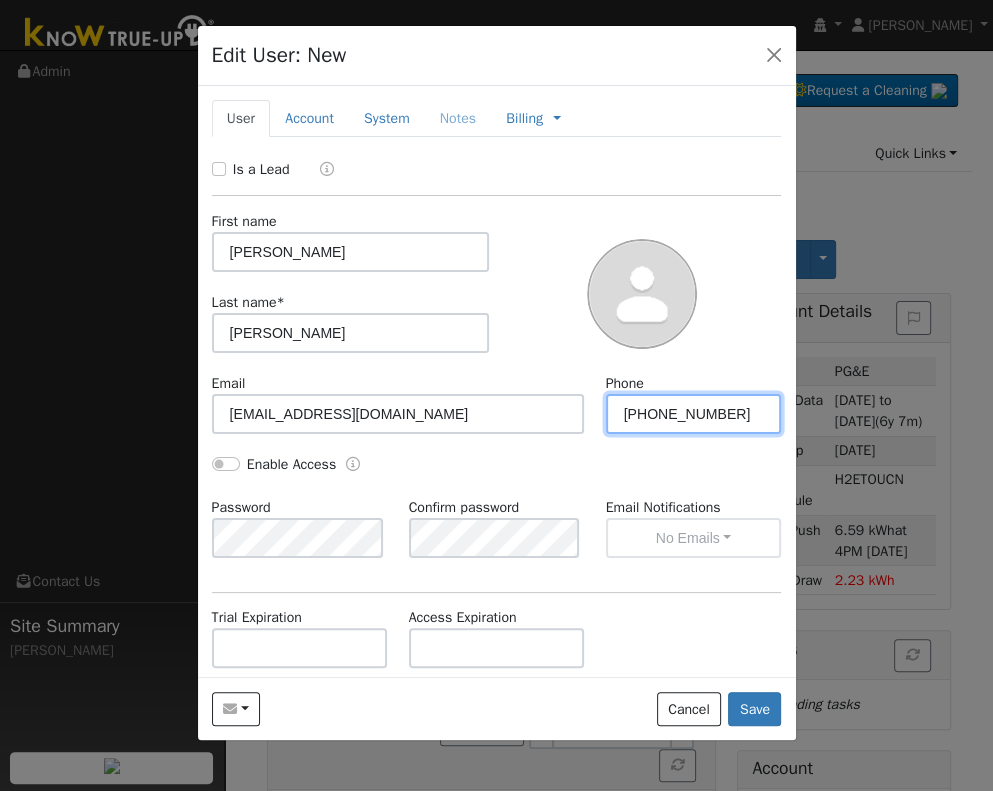 type on "(559) 363-3675" 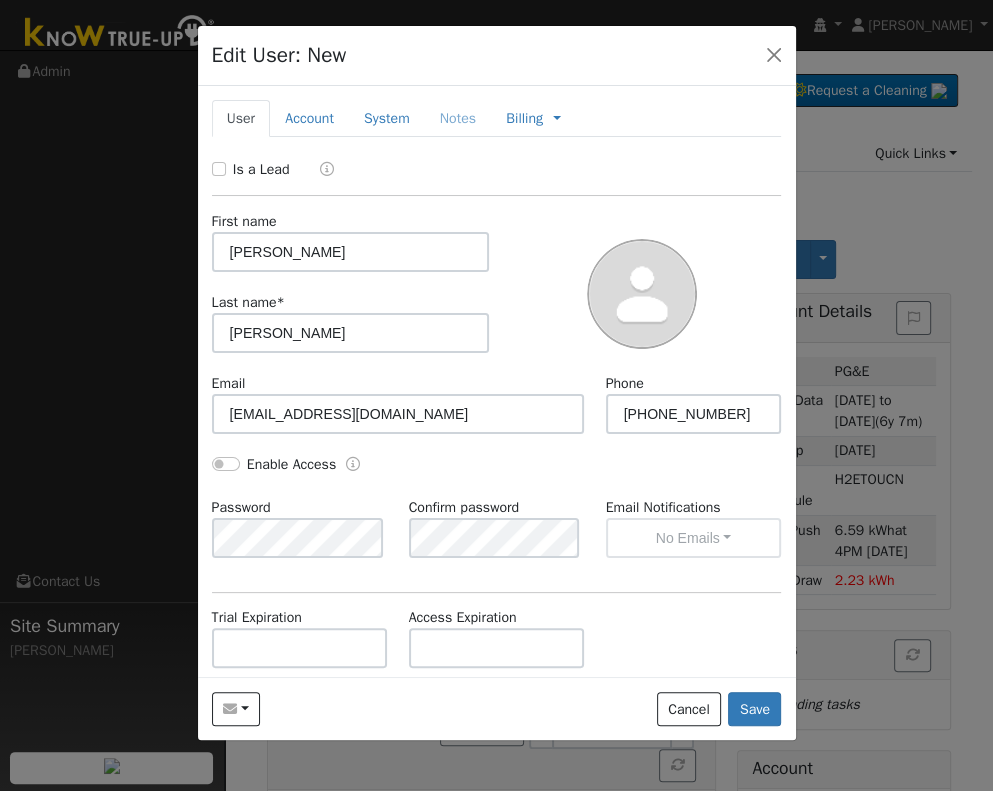 click on "Enable Access" at bounding box center (348, 465) 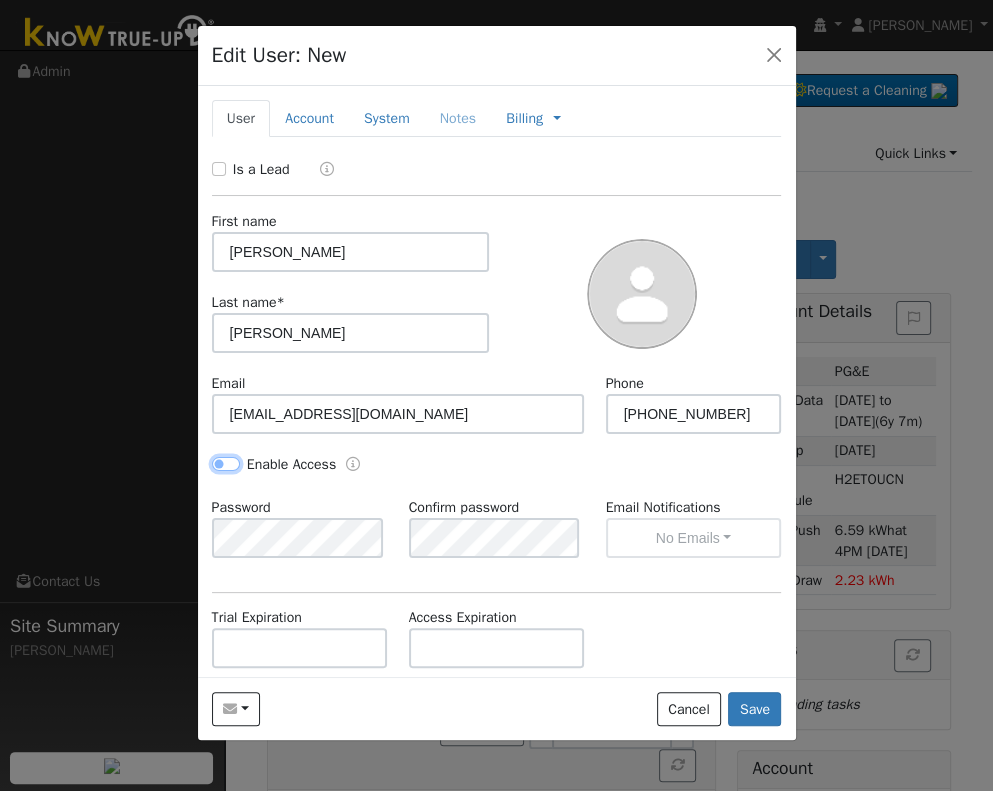 click on "Enable Access" at bounding box center (226, 464) 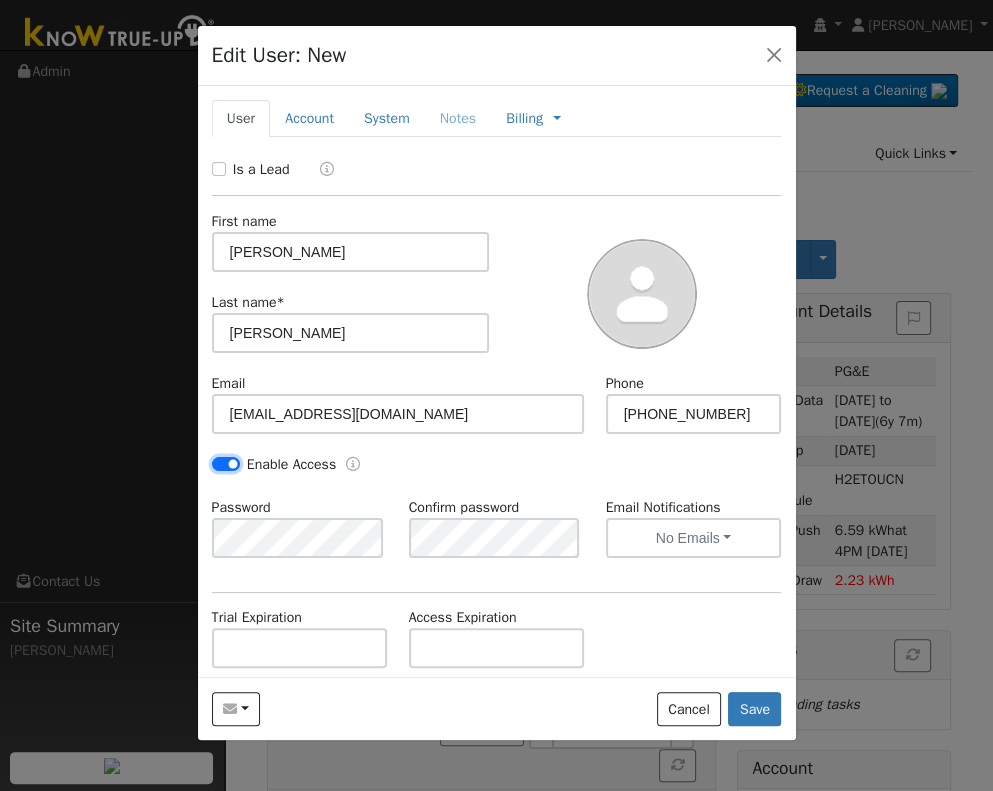 click on "Enable Access" at bounding box center (226, 464) 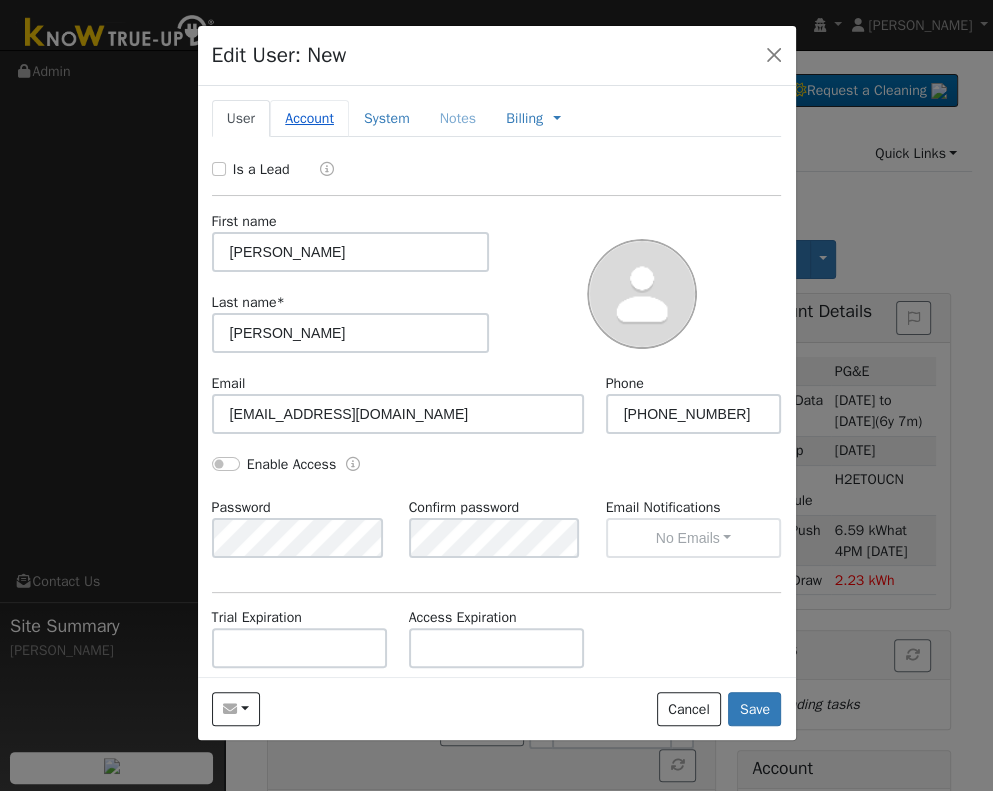 click on "Account" at bounding box center (309, 118) 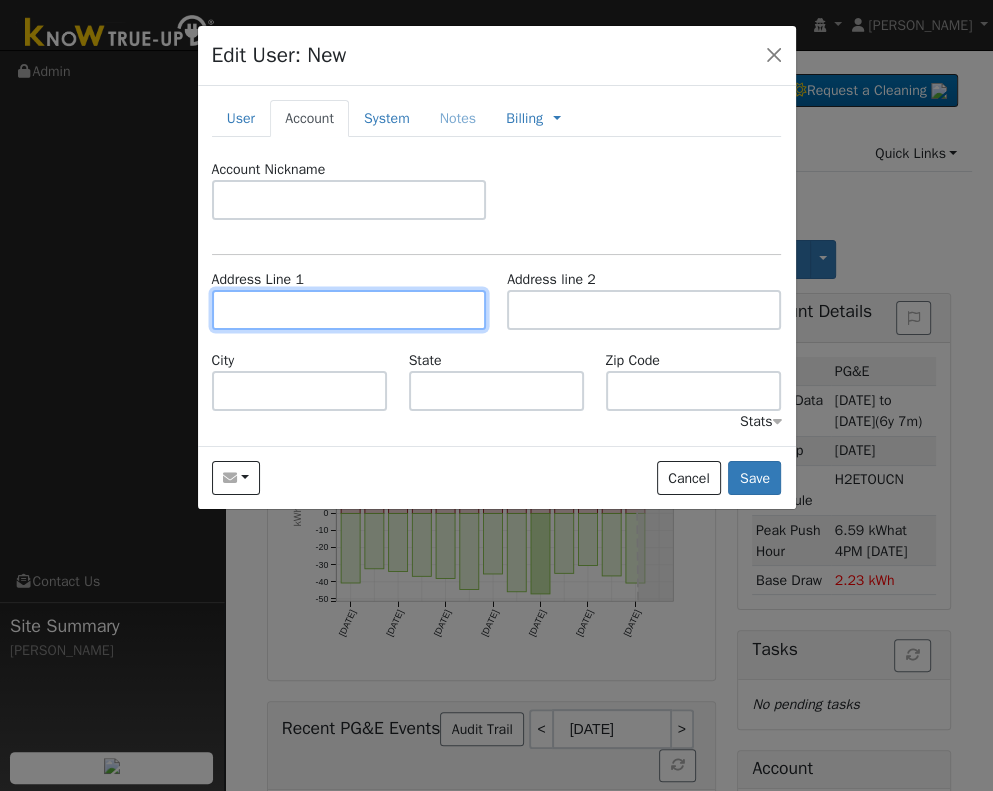 click at bounding box center (349, 310) 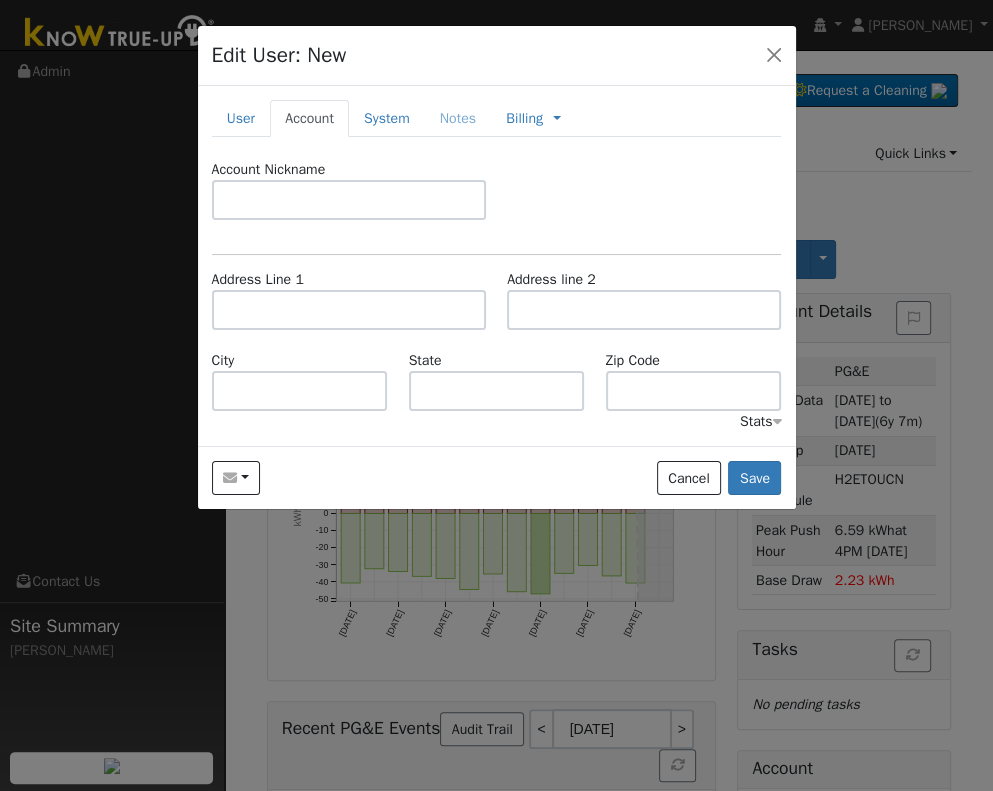 click on "Address Line 1 Address line 2" at bounding box center (496, 309) 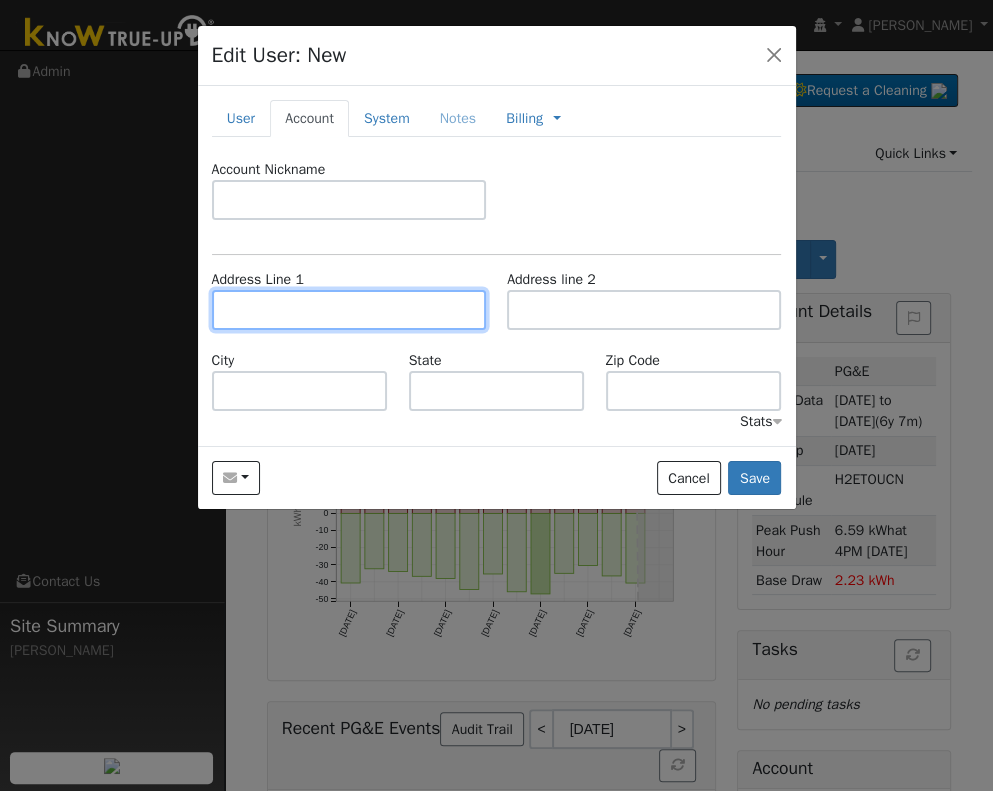 click at bounding box center (349, 310) 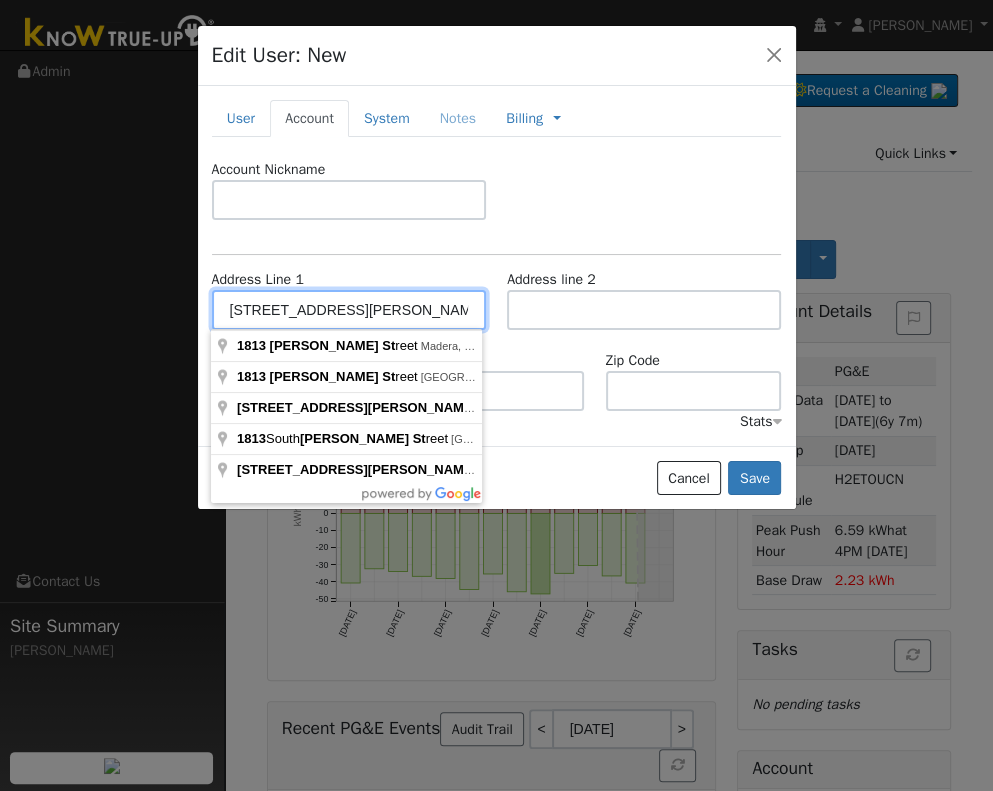type on "1813 Jennings Street" 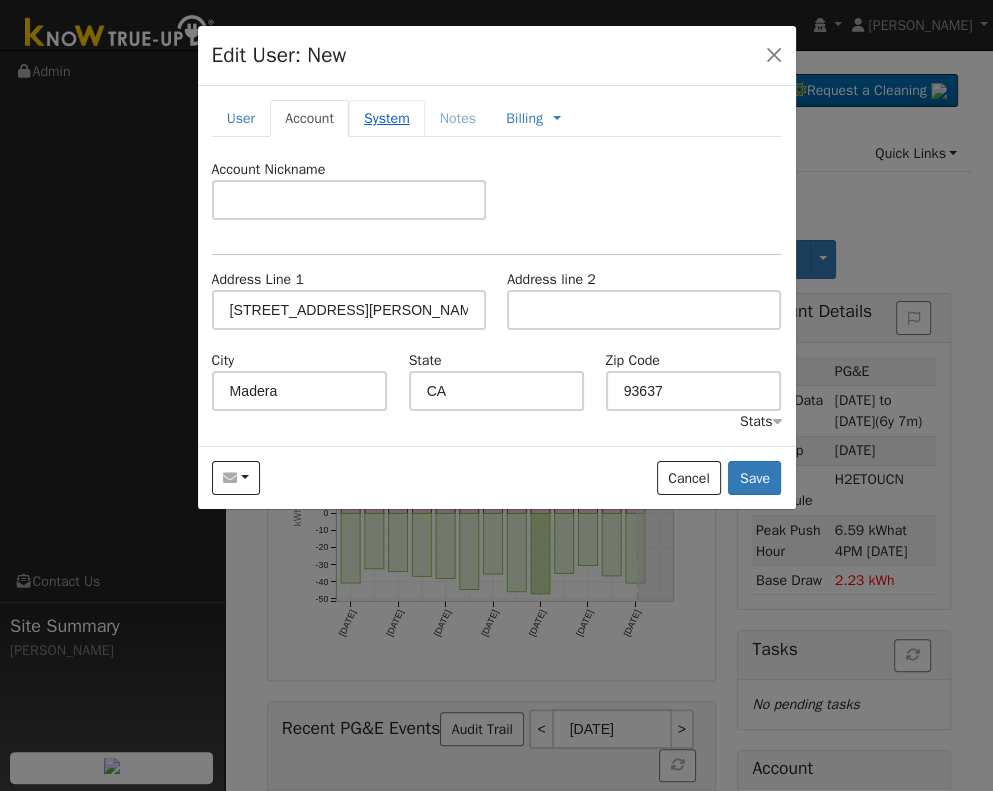 click on "System" at bounding box center (387, 118) 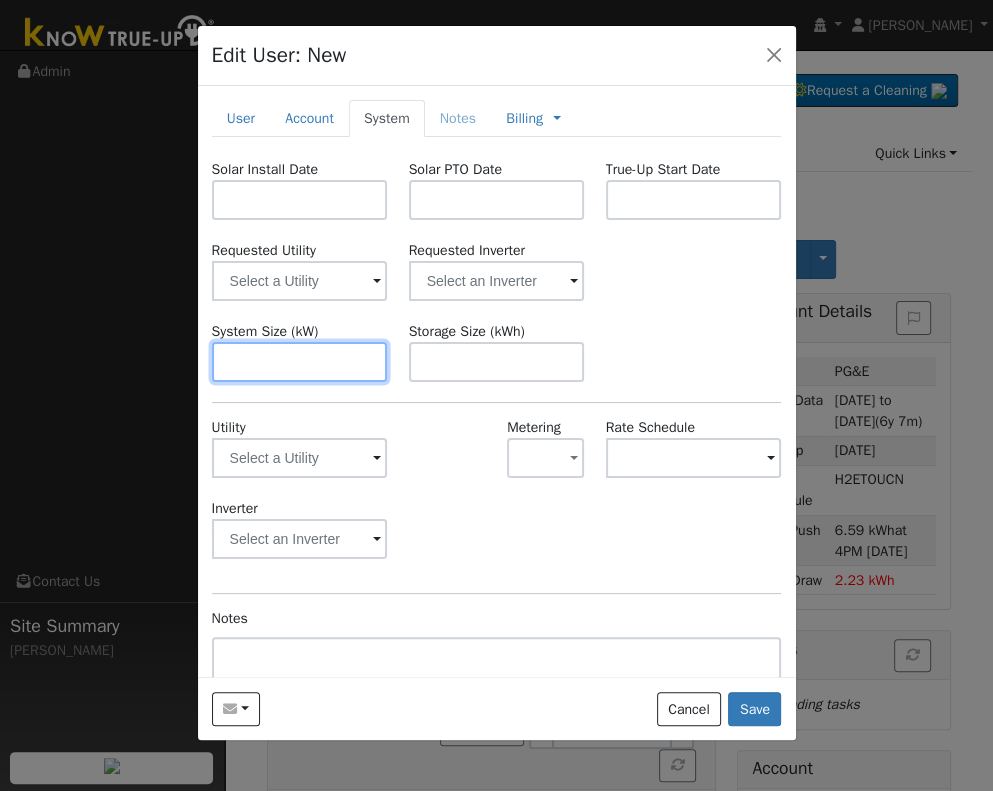 click at bounding box center (300, 362) 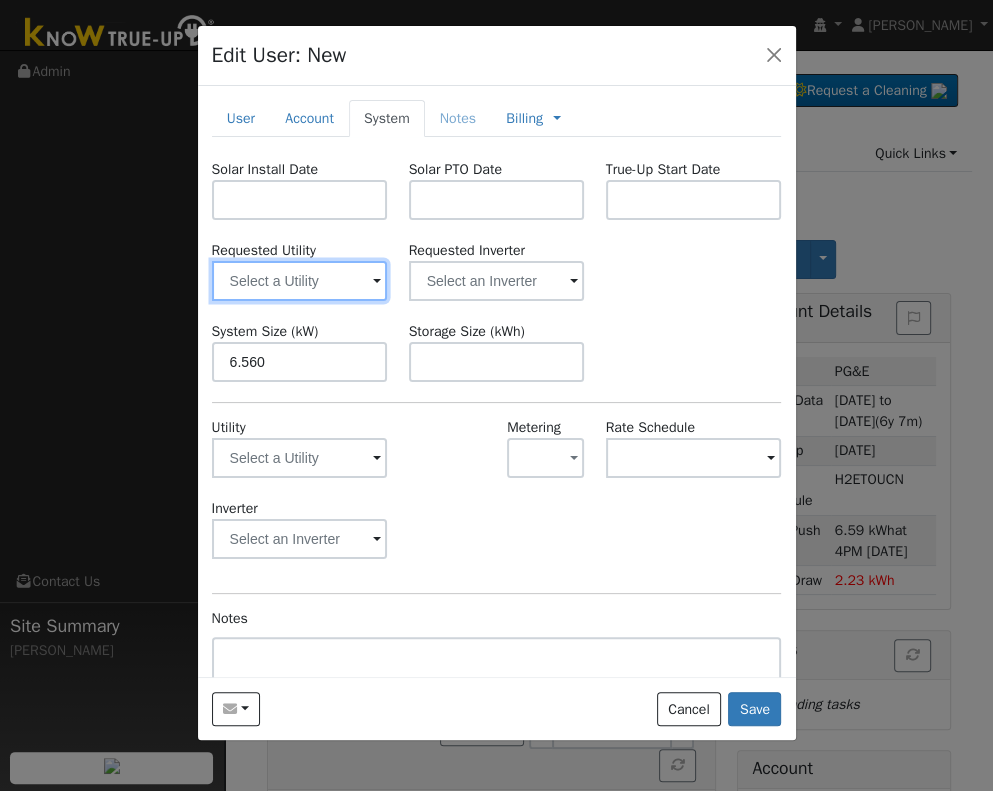 type on "6.6" 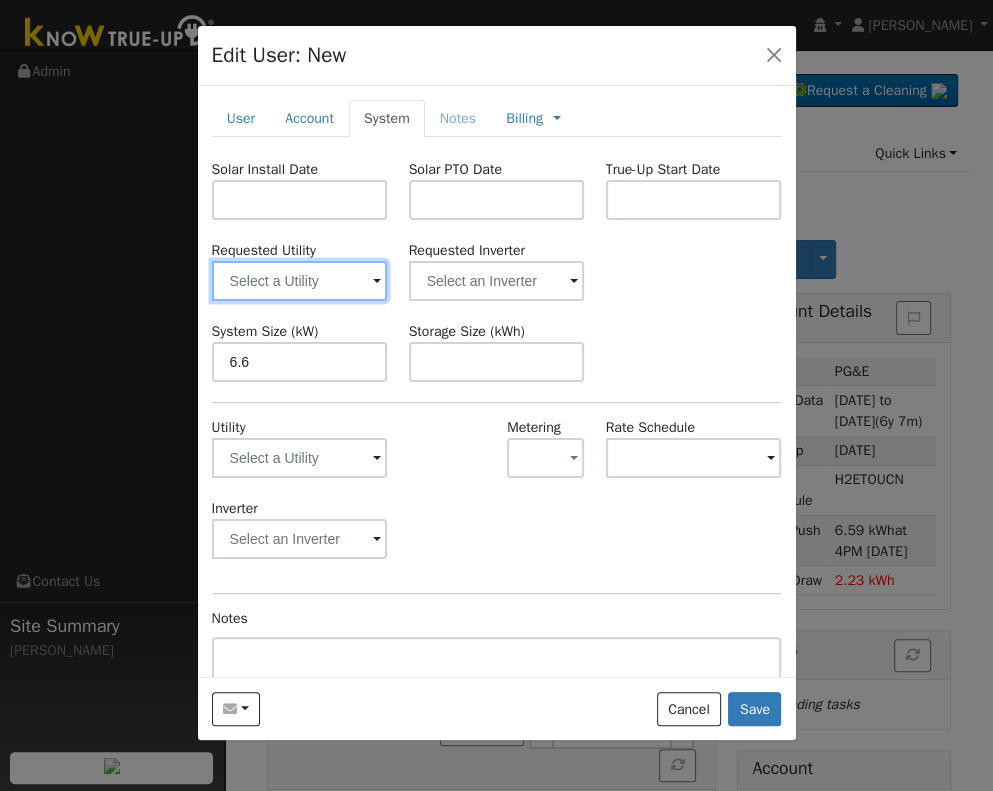 click at bounding box center [300, 281] 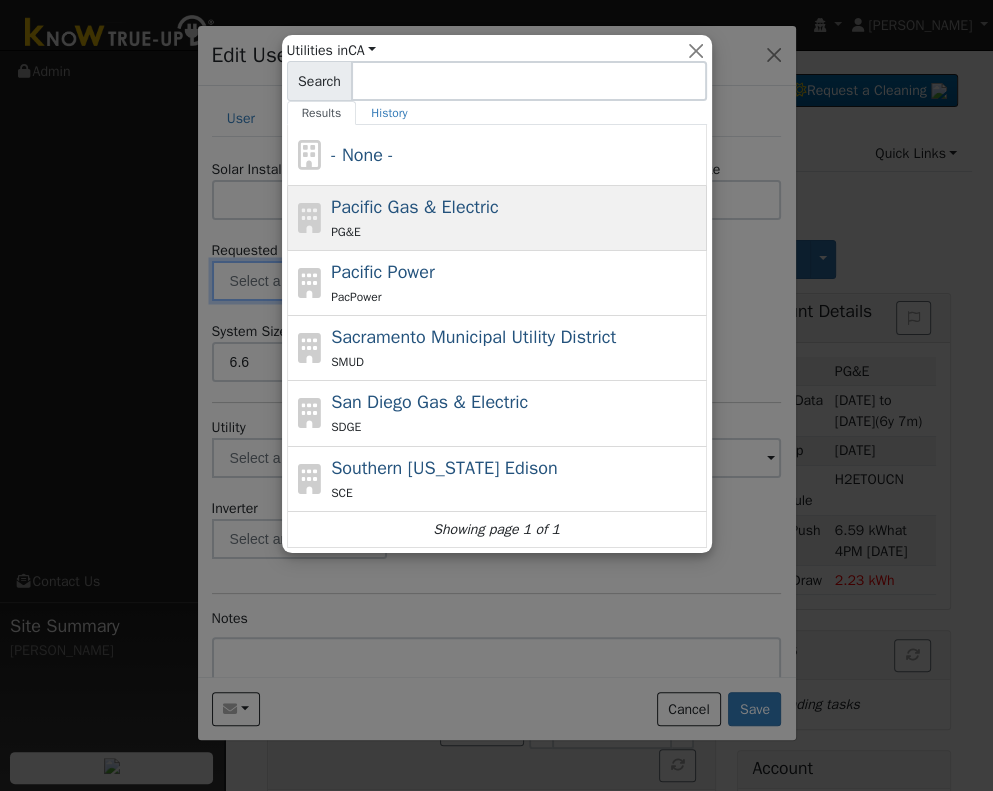 click on "Pacific Gas & Electric" at bounding box center (415, 207) 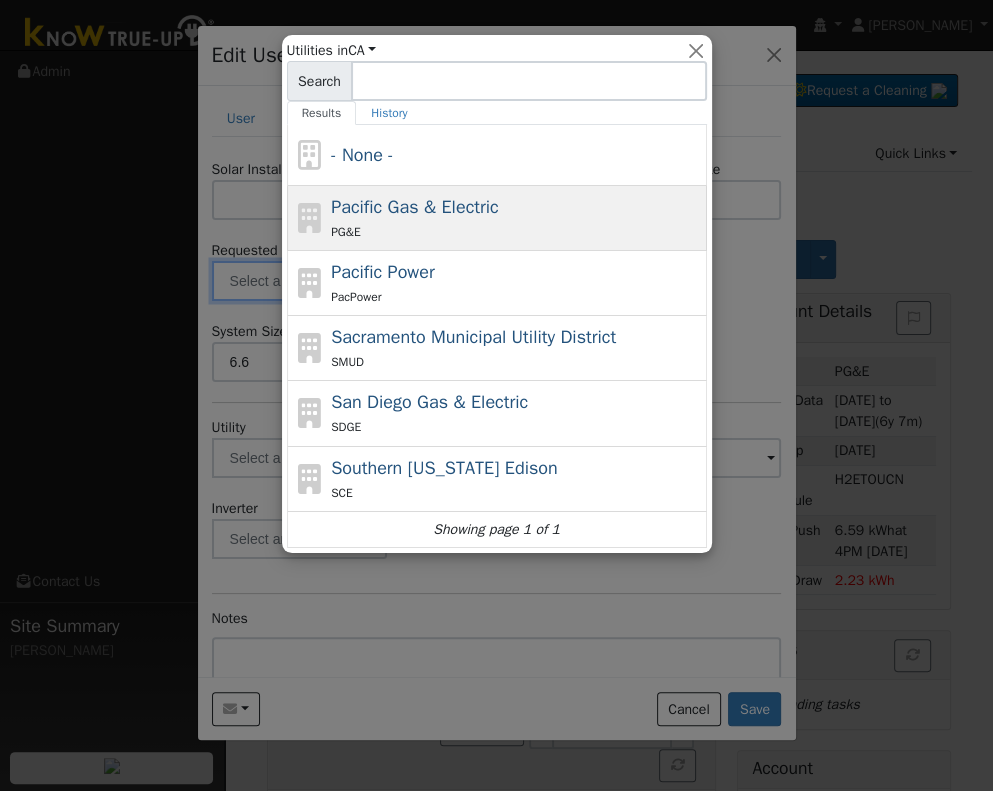 type on "Pacific Gas & Electric" 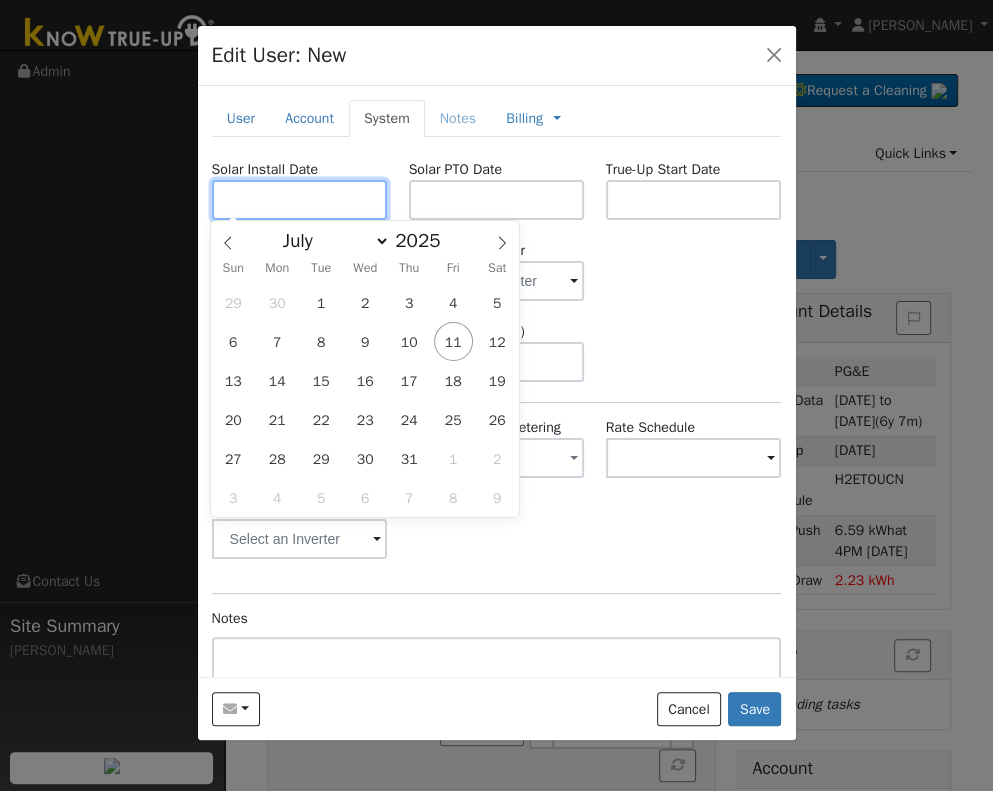 click at bounding box center [300, 200] 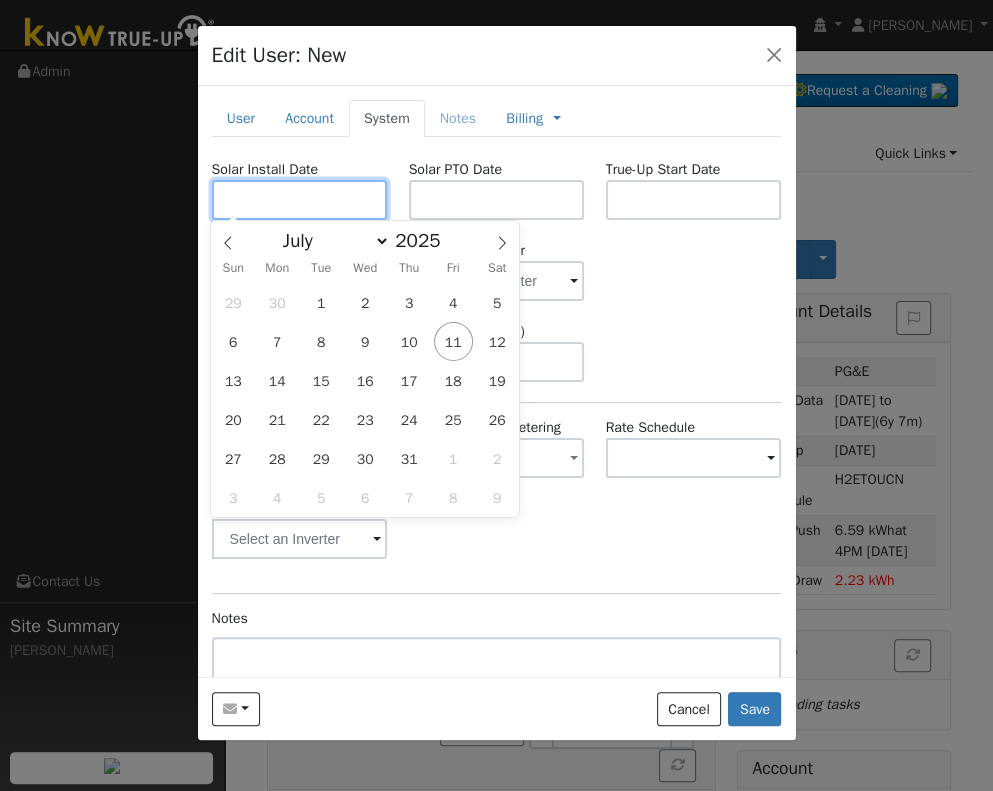 click at bounding box center (300, 200) 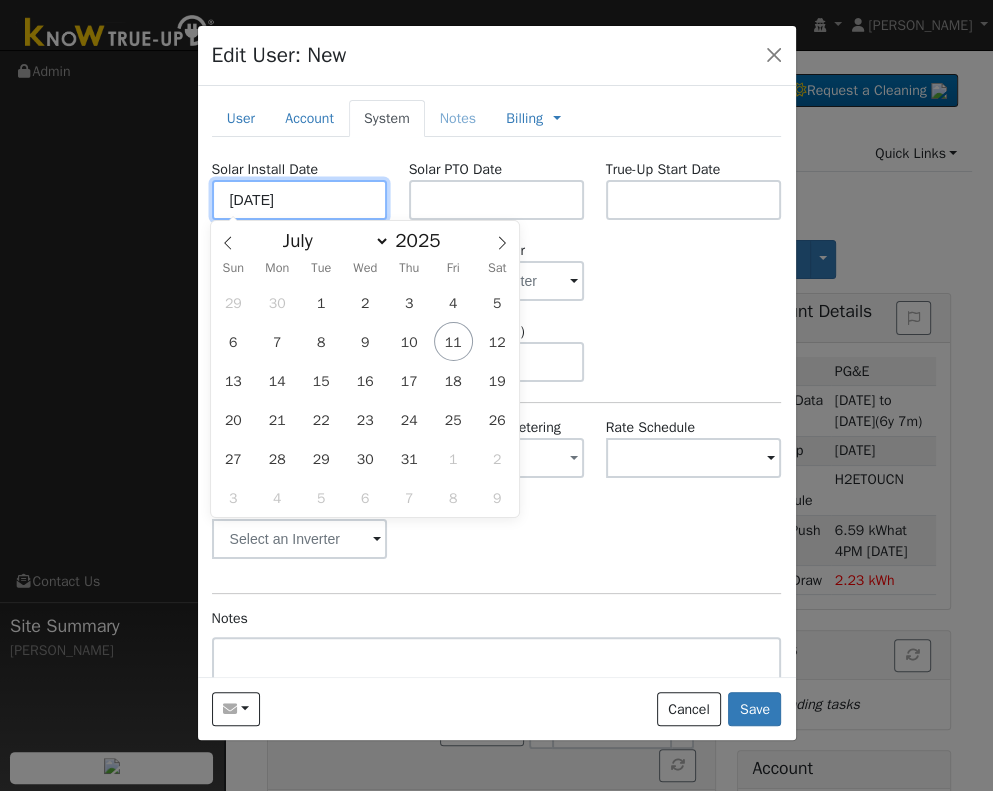 type on "06/09/2025" 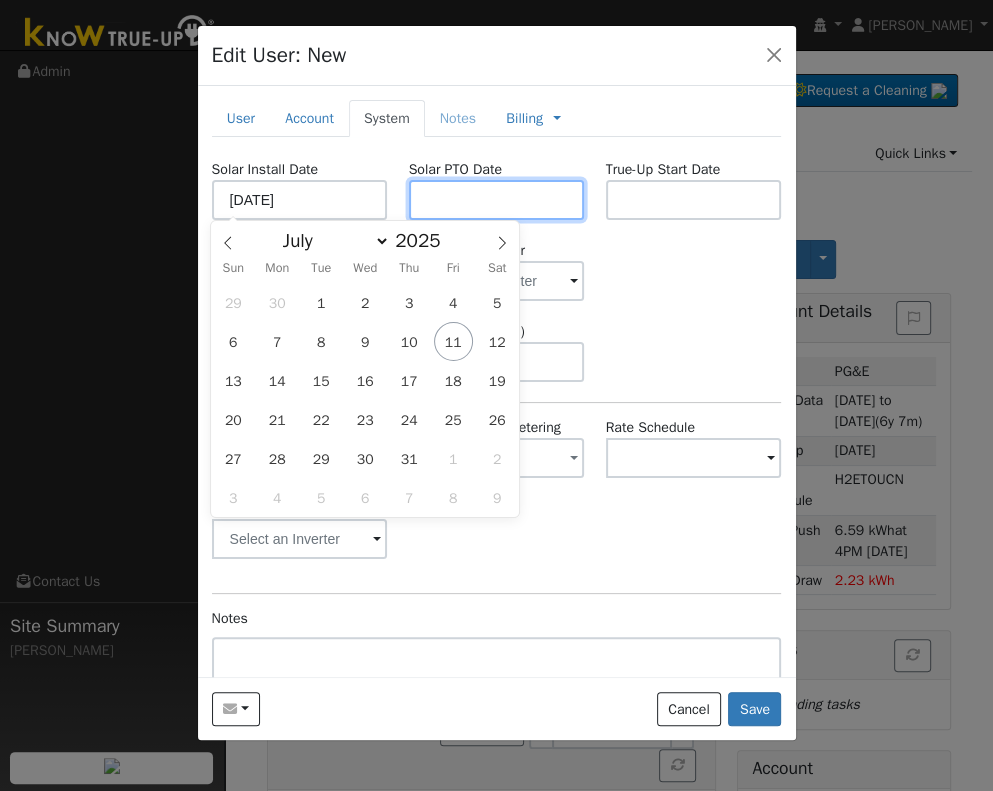 click at bounding box center [497, 200] 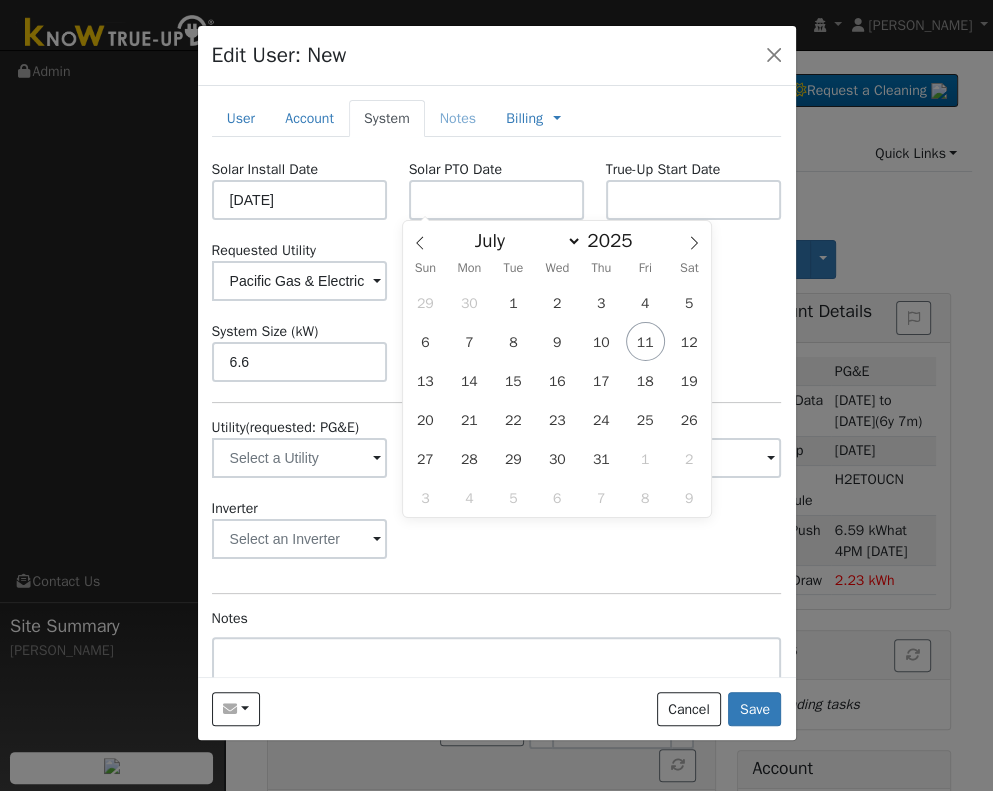 click on "Requested Utility Pacific Gas & Electric Requested Inverter" at bounding box center [496, 270] 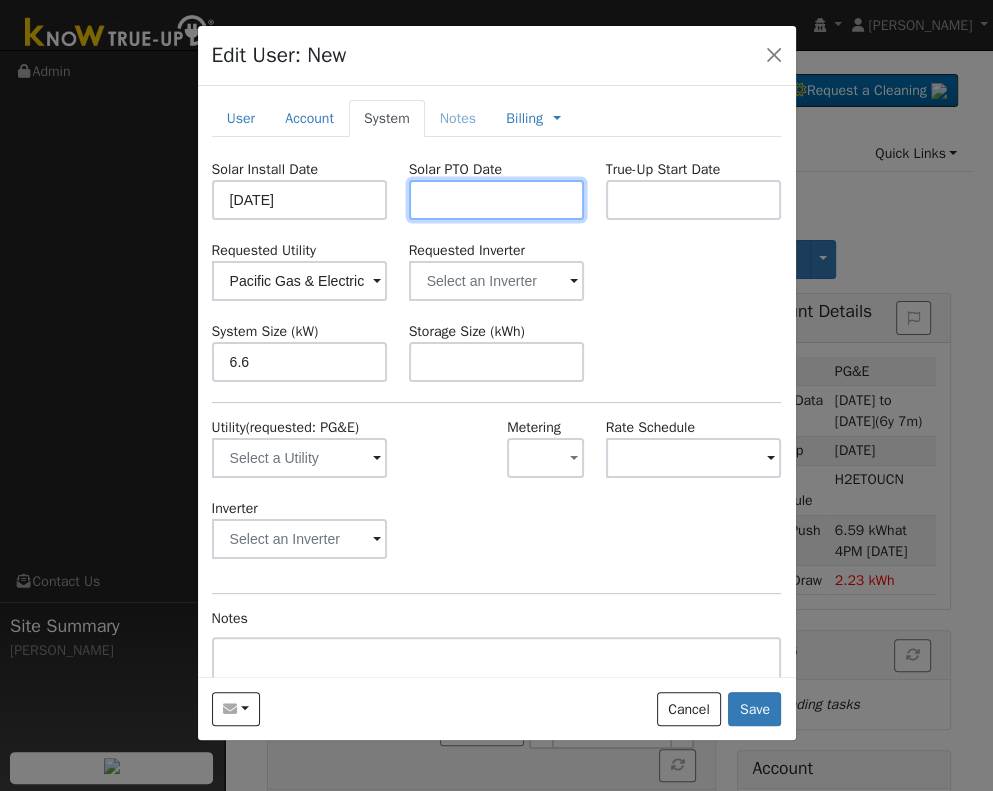 click at bounding box center (497, 200) 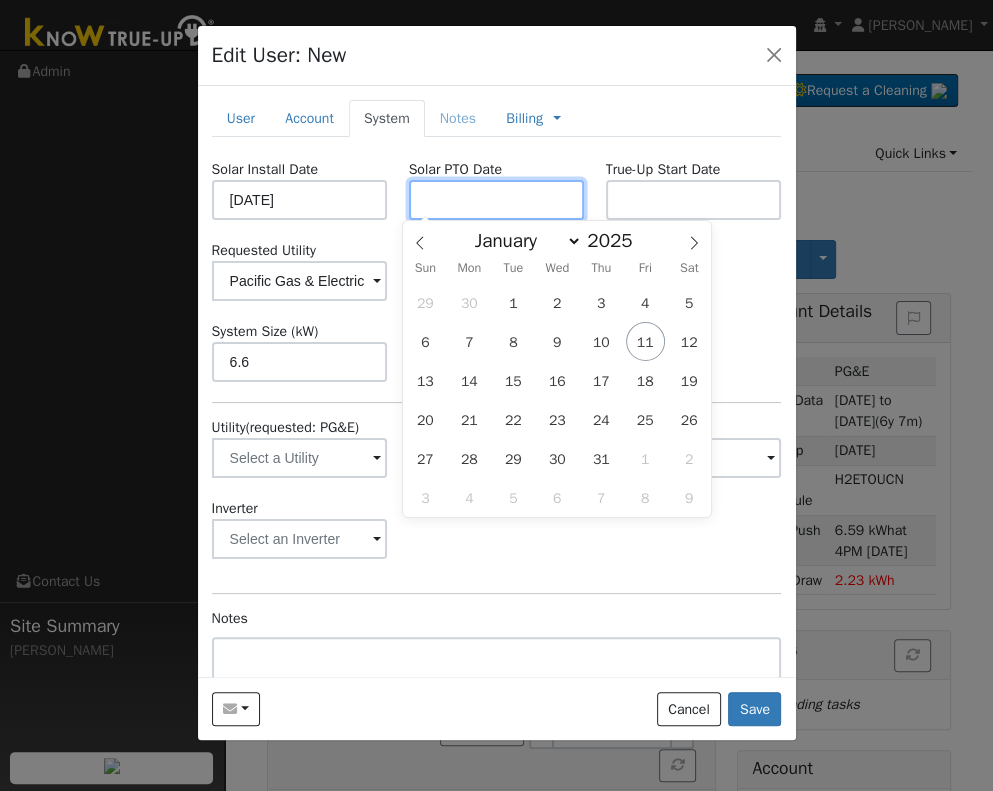 paste on "7/10/2025" 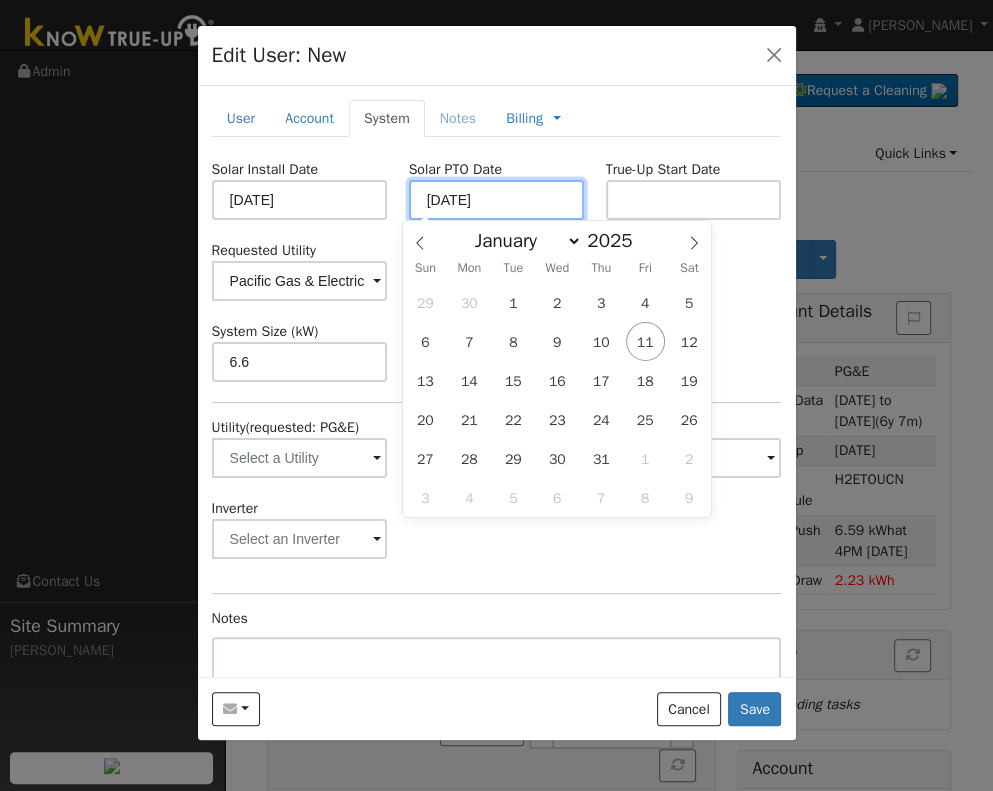 type on "[DATE]" 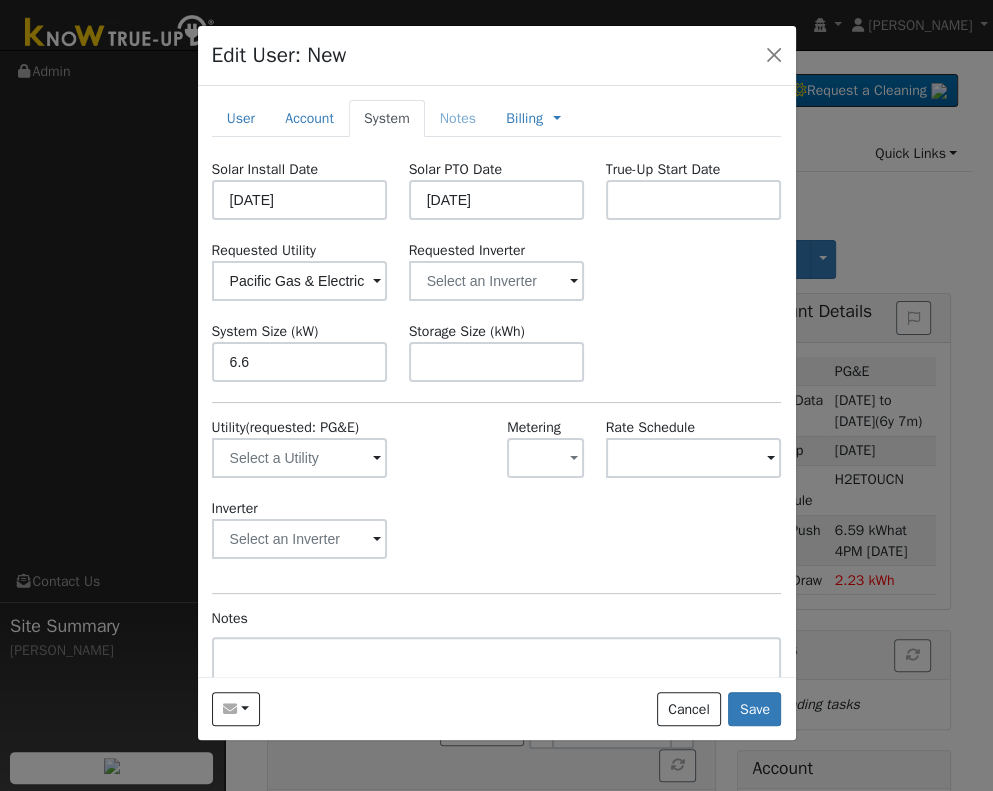 click on "System Size (kW) 6.6 Storage Size (kWh)" at bounding box center [496, 351] 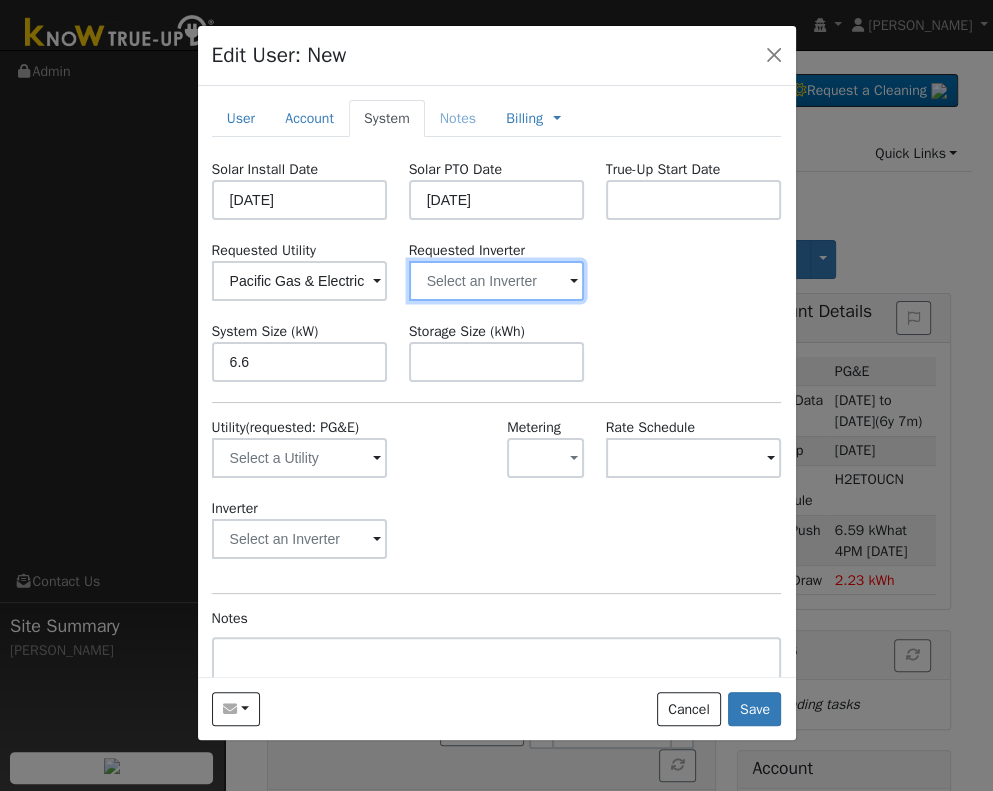 click at bounding box center (300, 281) 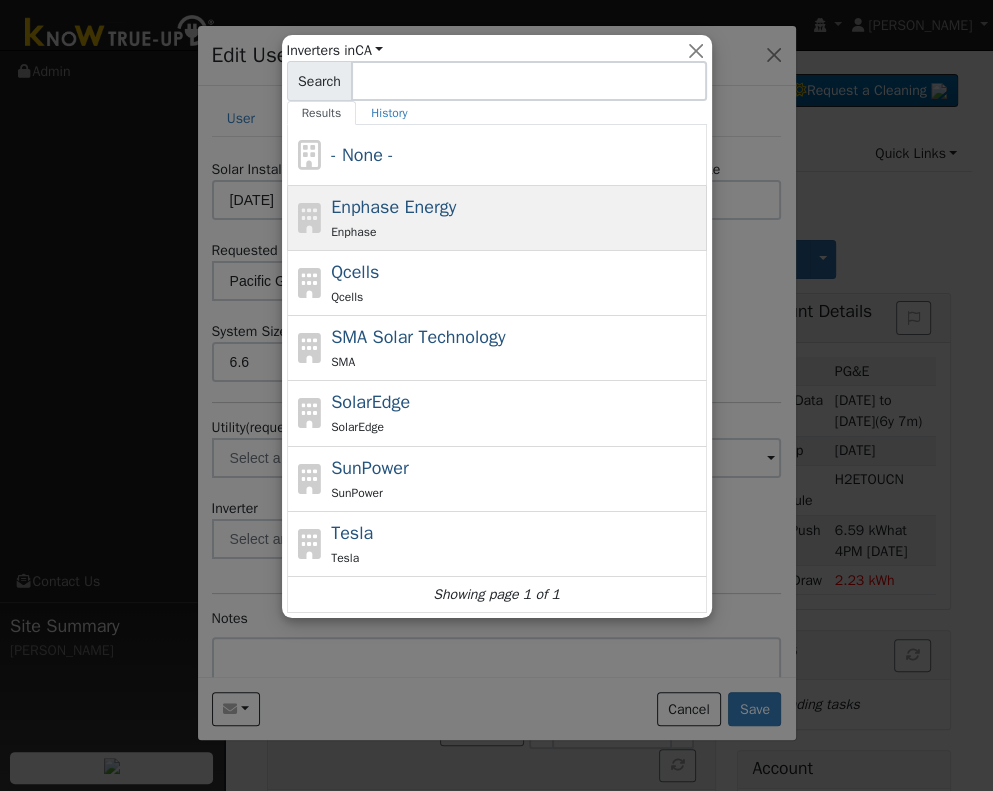 click on "Enphase Energy Enphase" at bounding box center [516, 218] 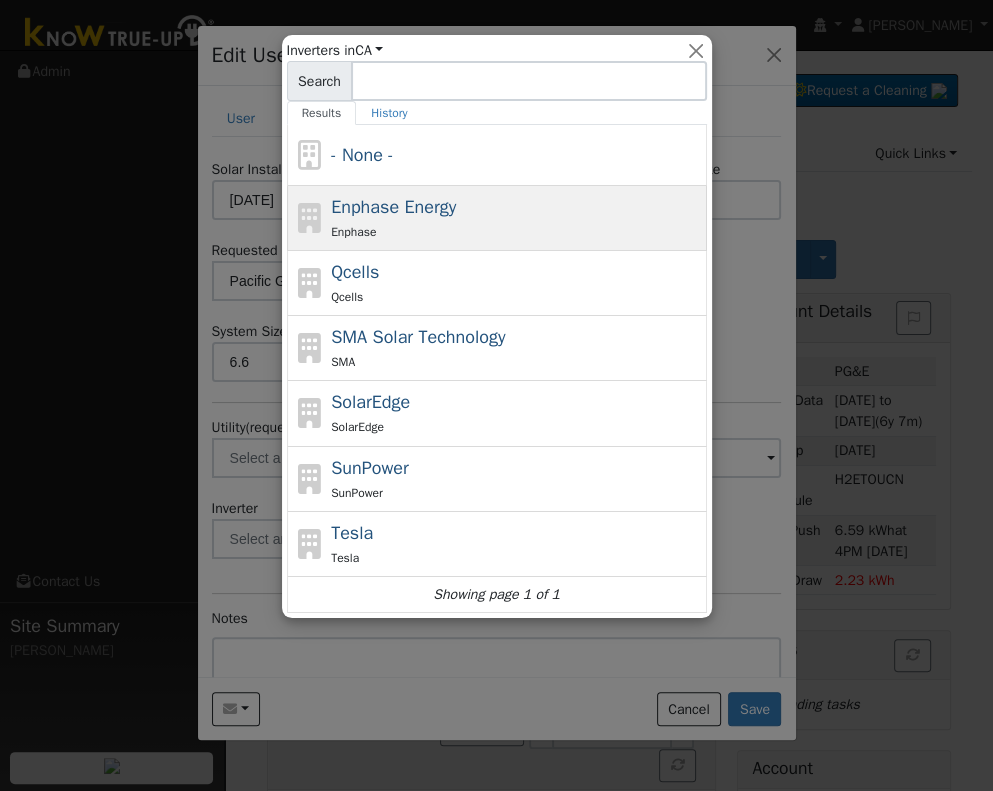 type on "Enphase Energy" 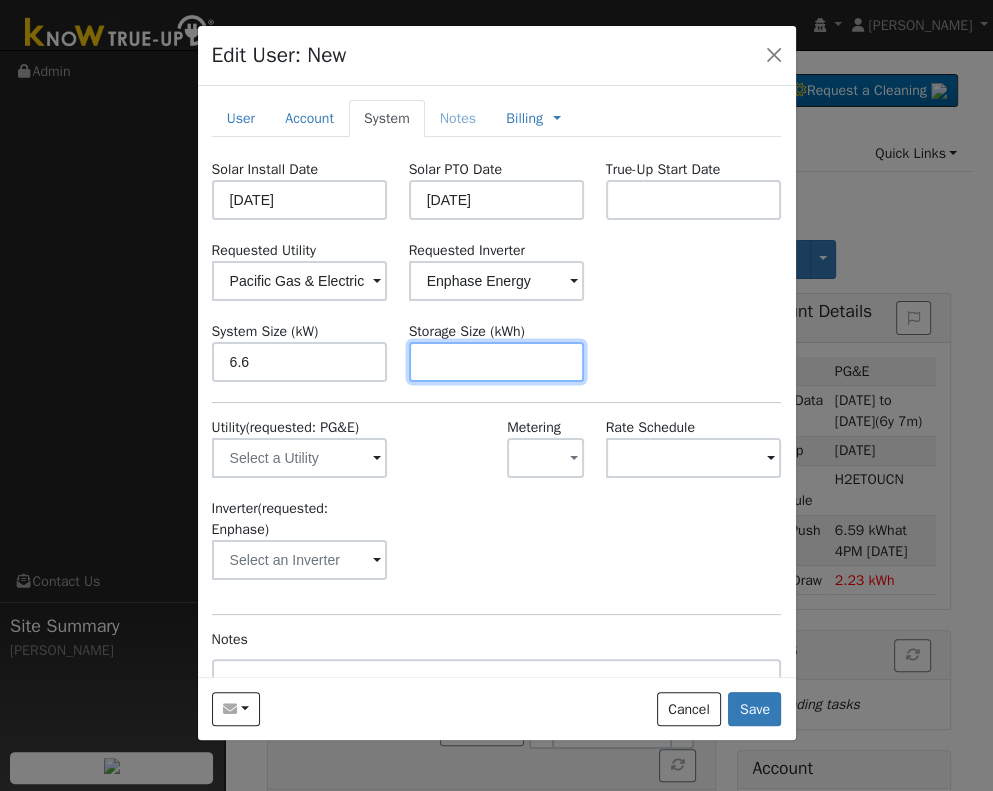 click at bounding box center (497, 362) 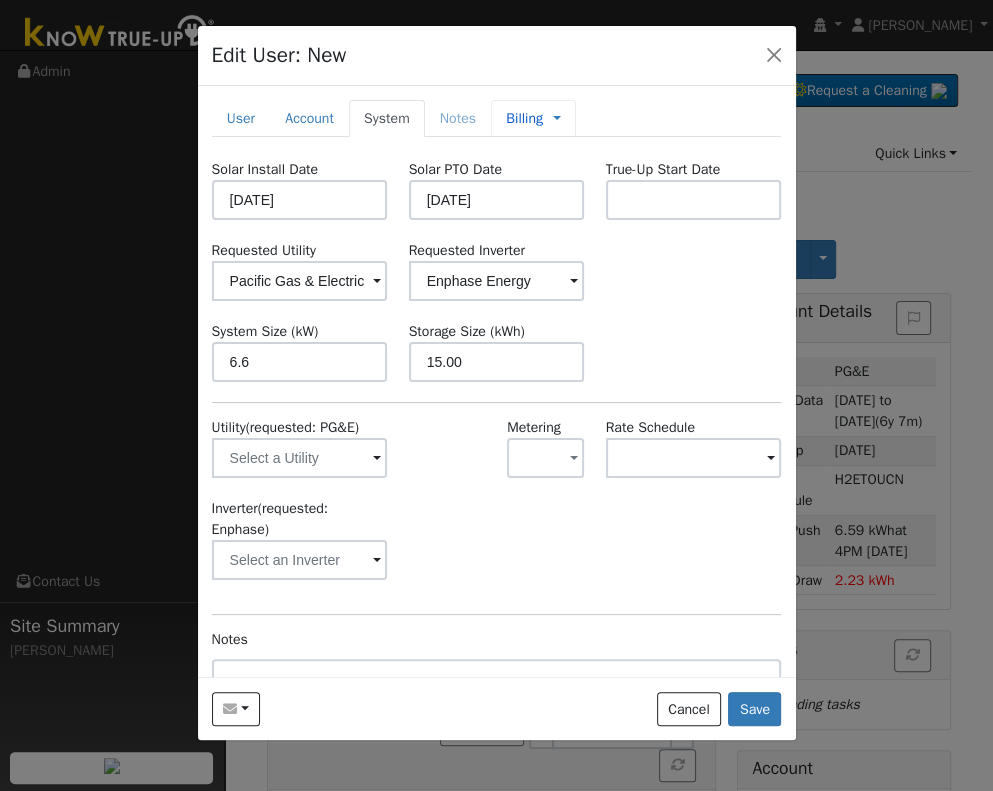 type on "15" 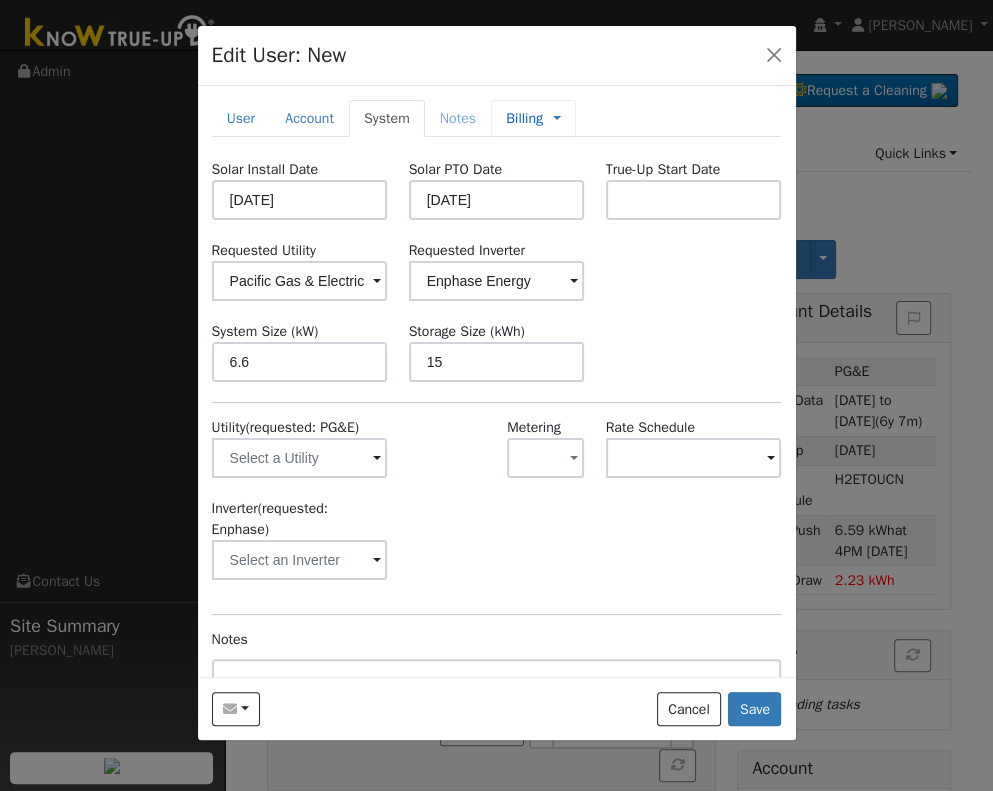 click on "Billing" at bounding box center (524, 118) 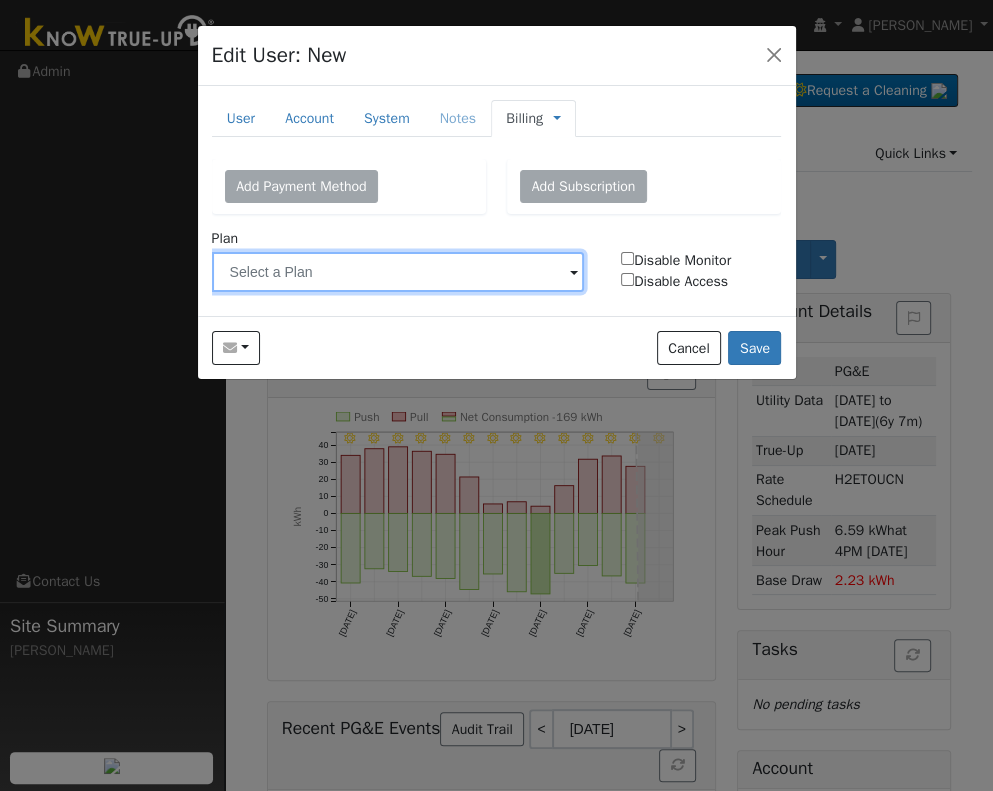 click at bounding box center (398, 272) 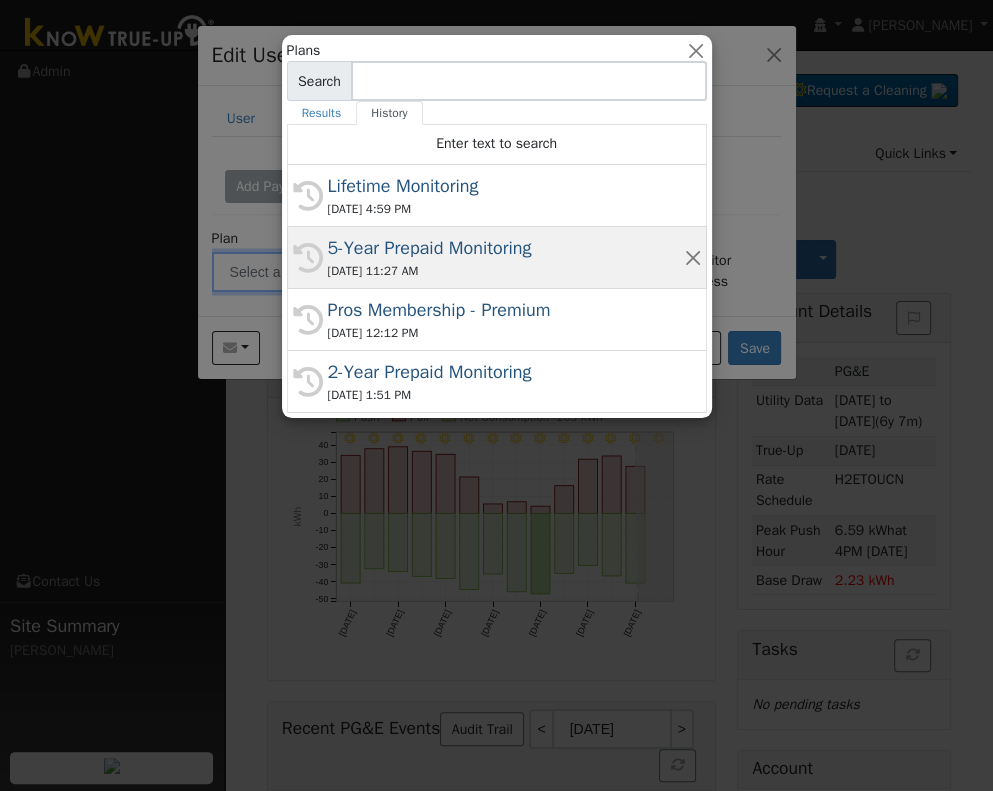 click on "5-Year Prepaid Monitoring" at bounding box center [506, 248] 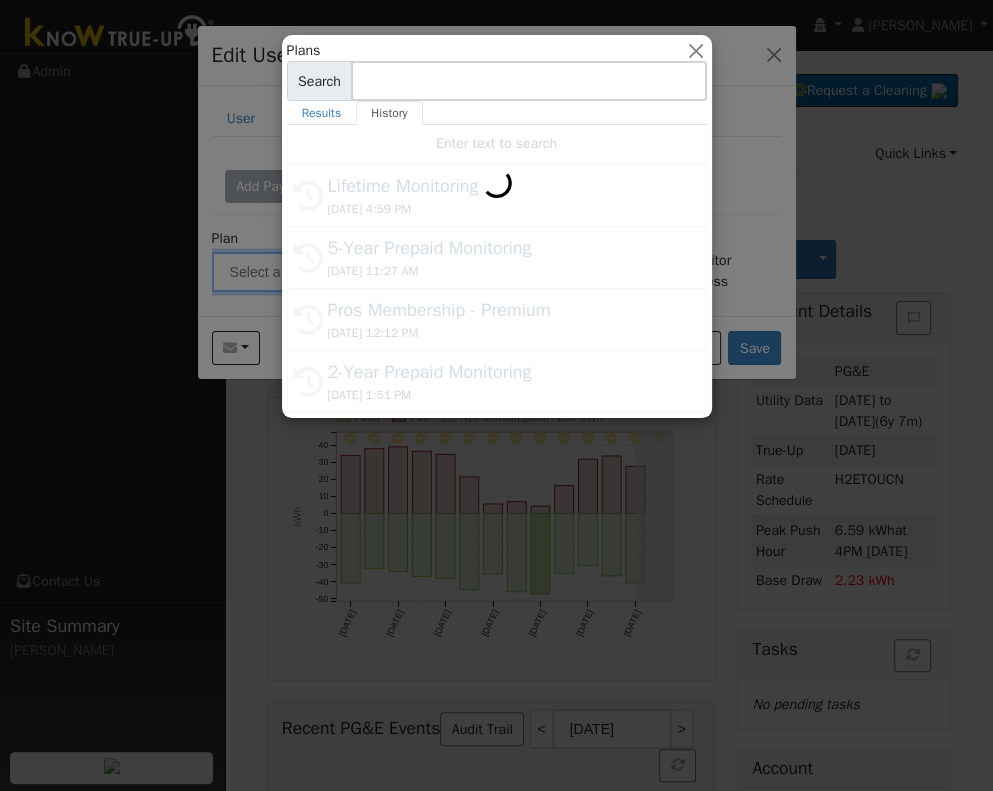 type on "5-Year Prepaid Monitoring" 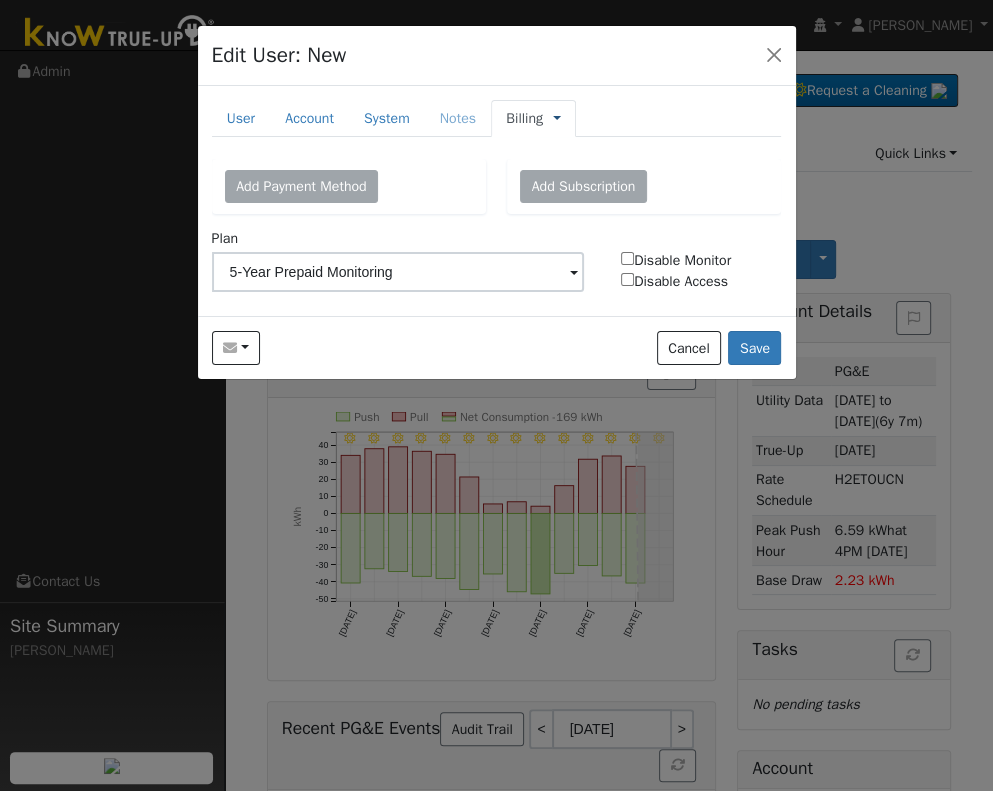 click at bounding box center [557, 118] 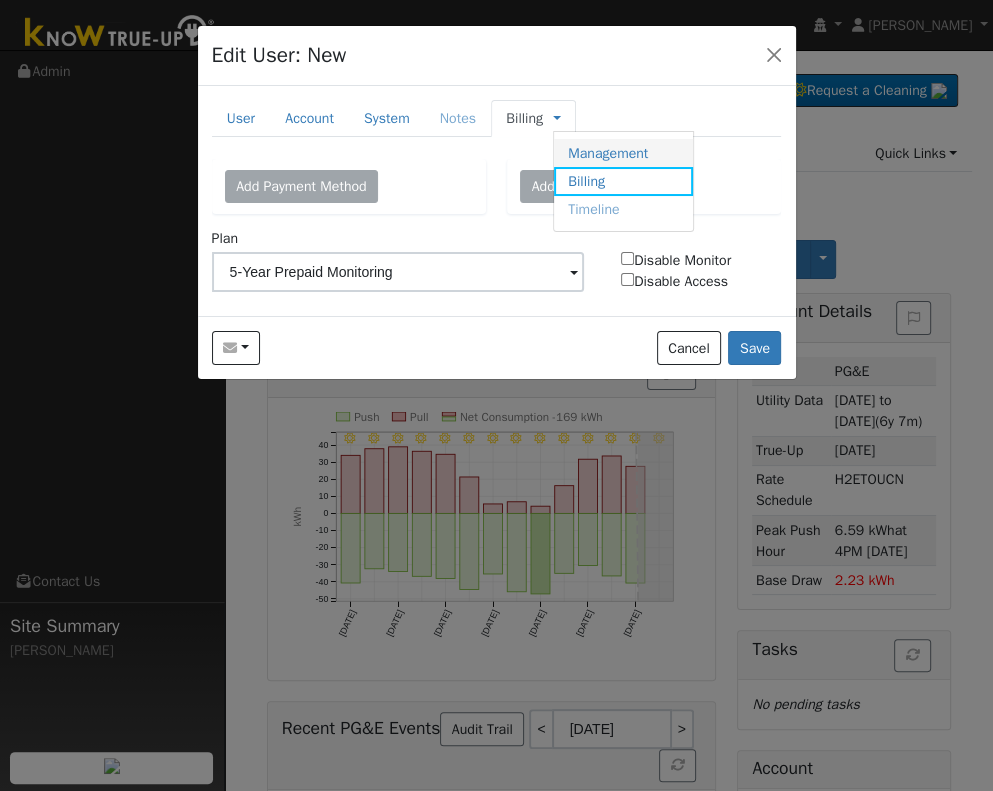 click on "Management" at bounding box center [623, 153] 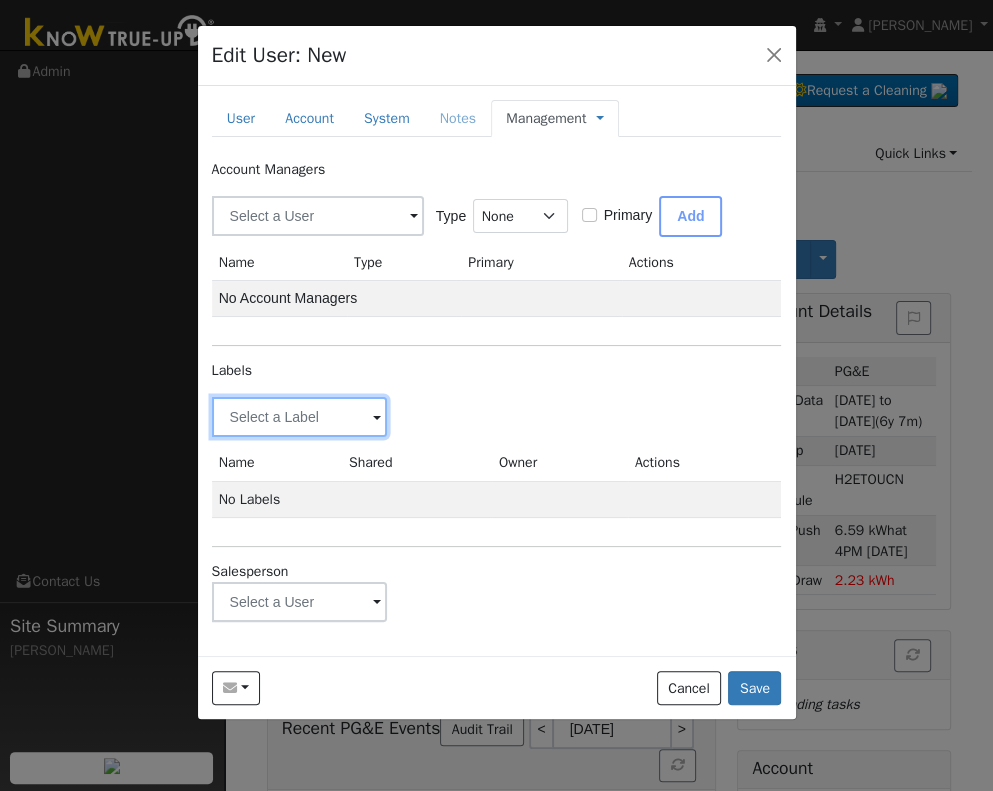 click at bounding box center (300, 417) 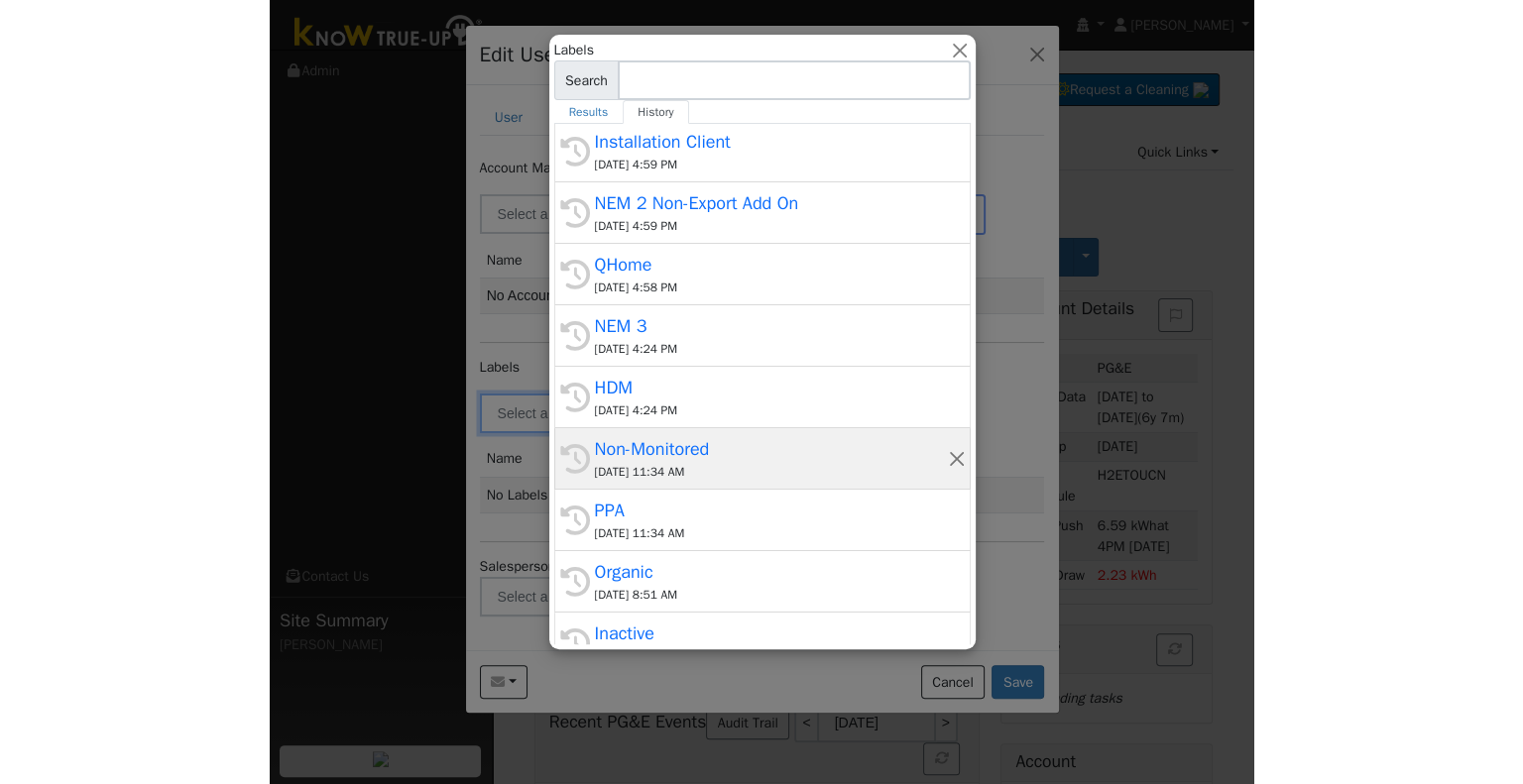 scroll, scrollTop: 198, scrollLeft: 0, axis: vertical 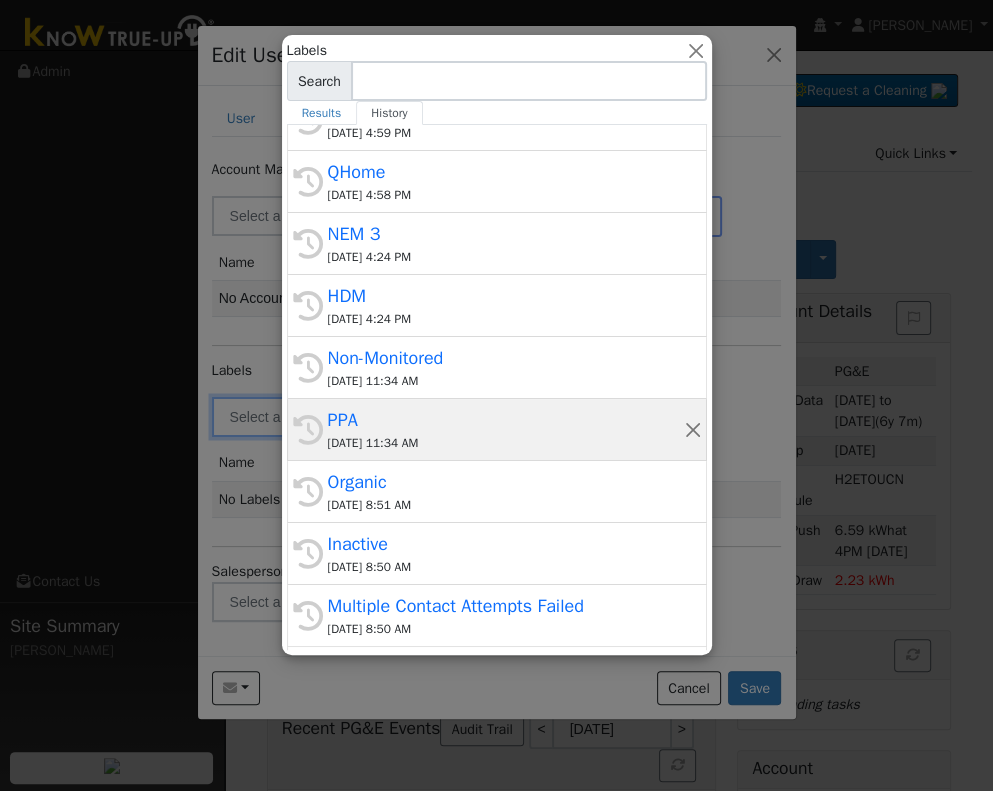 click on "07/10/2025 11:34 AM" at bounding box center (506, 443) 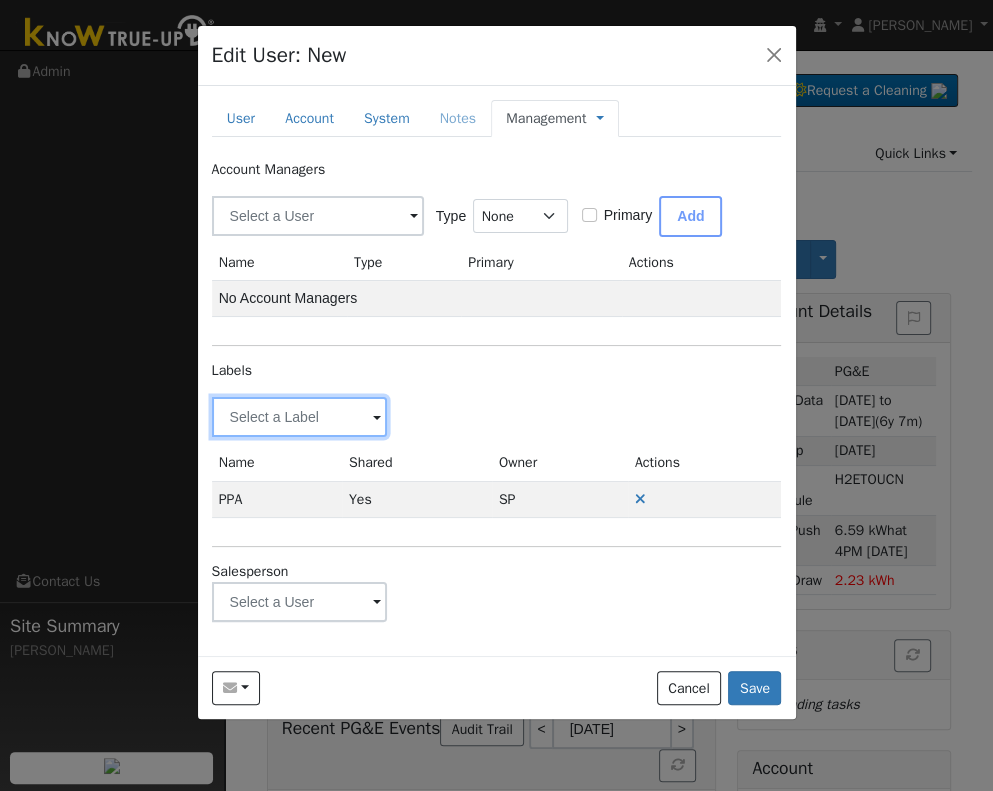 click at bounding box center (300, 417) 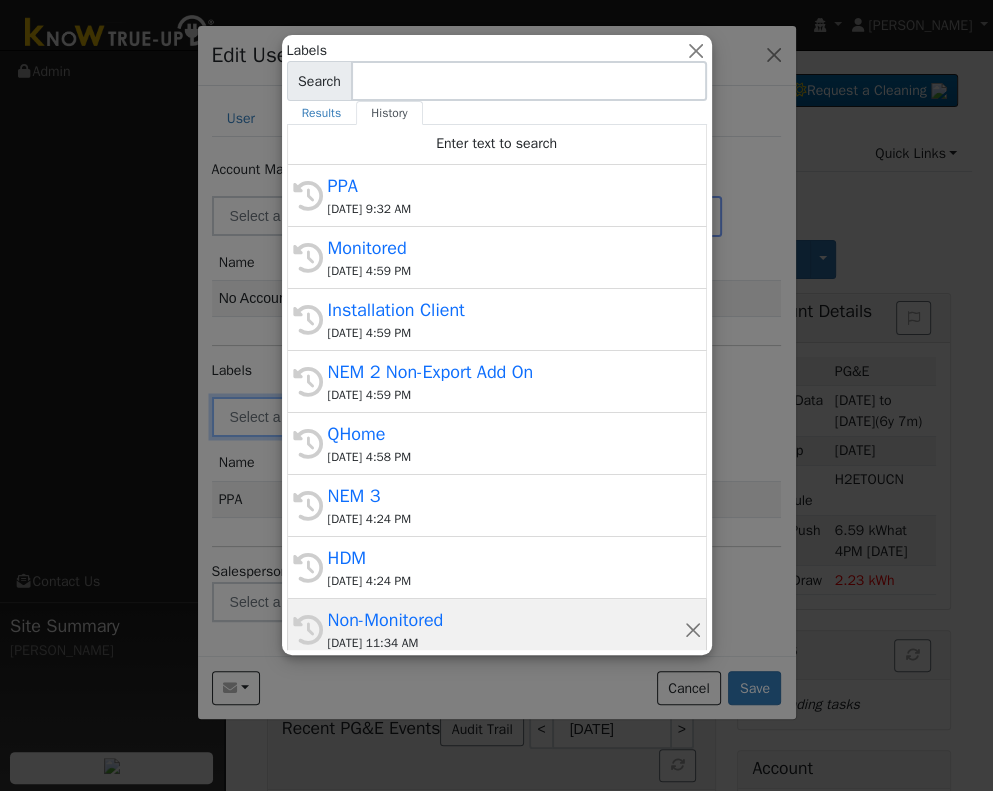 click on "Non-Monitored" at bounding box center [506, 620] 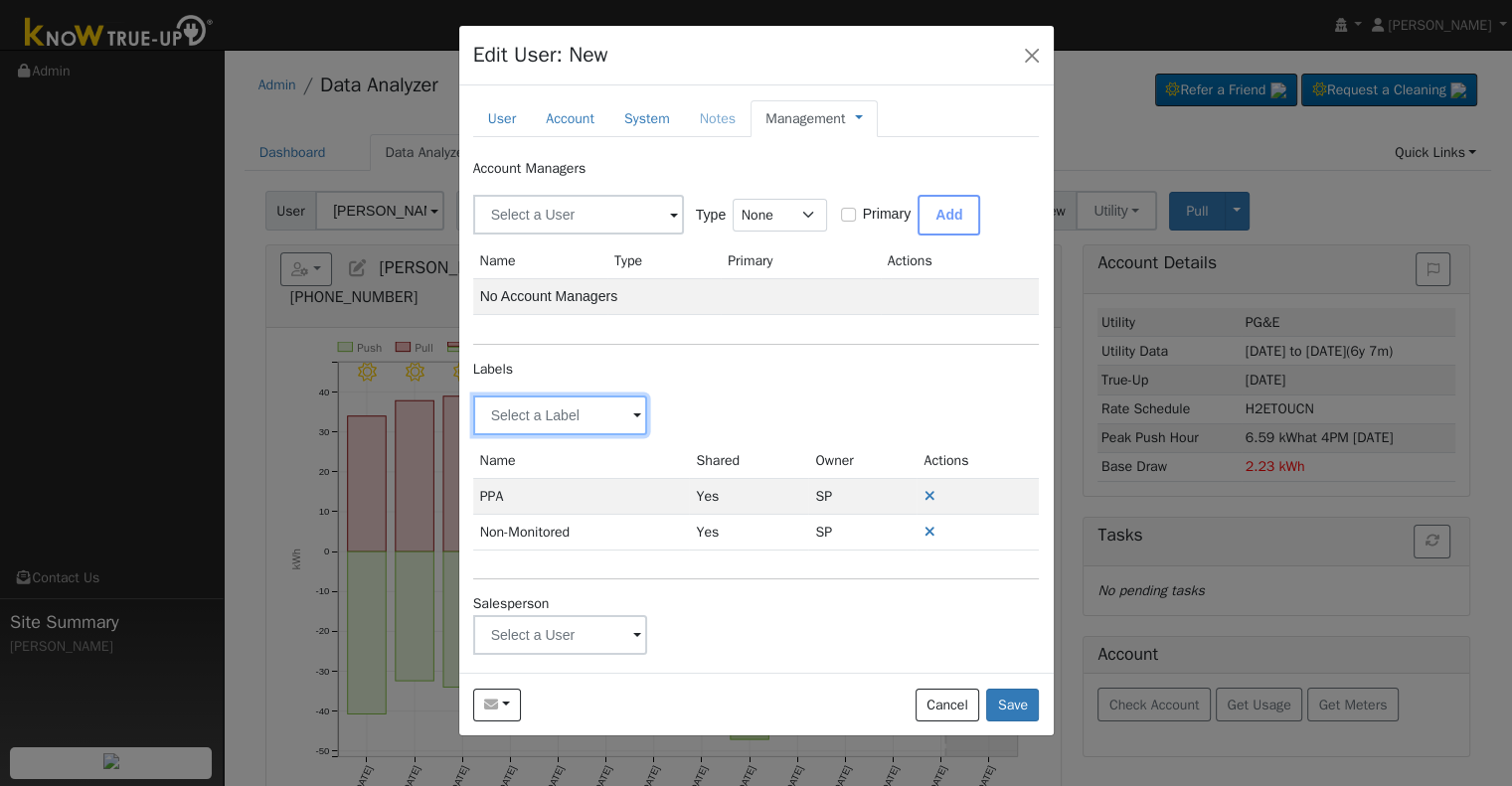 click at bounding box center (561, 415) 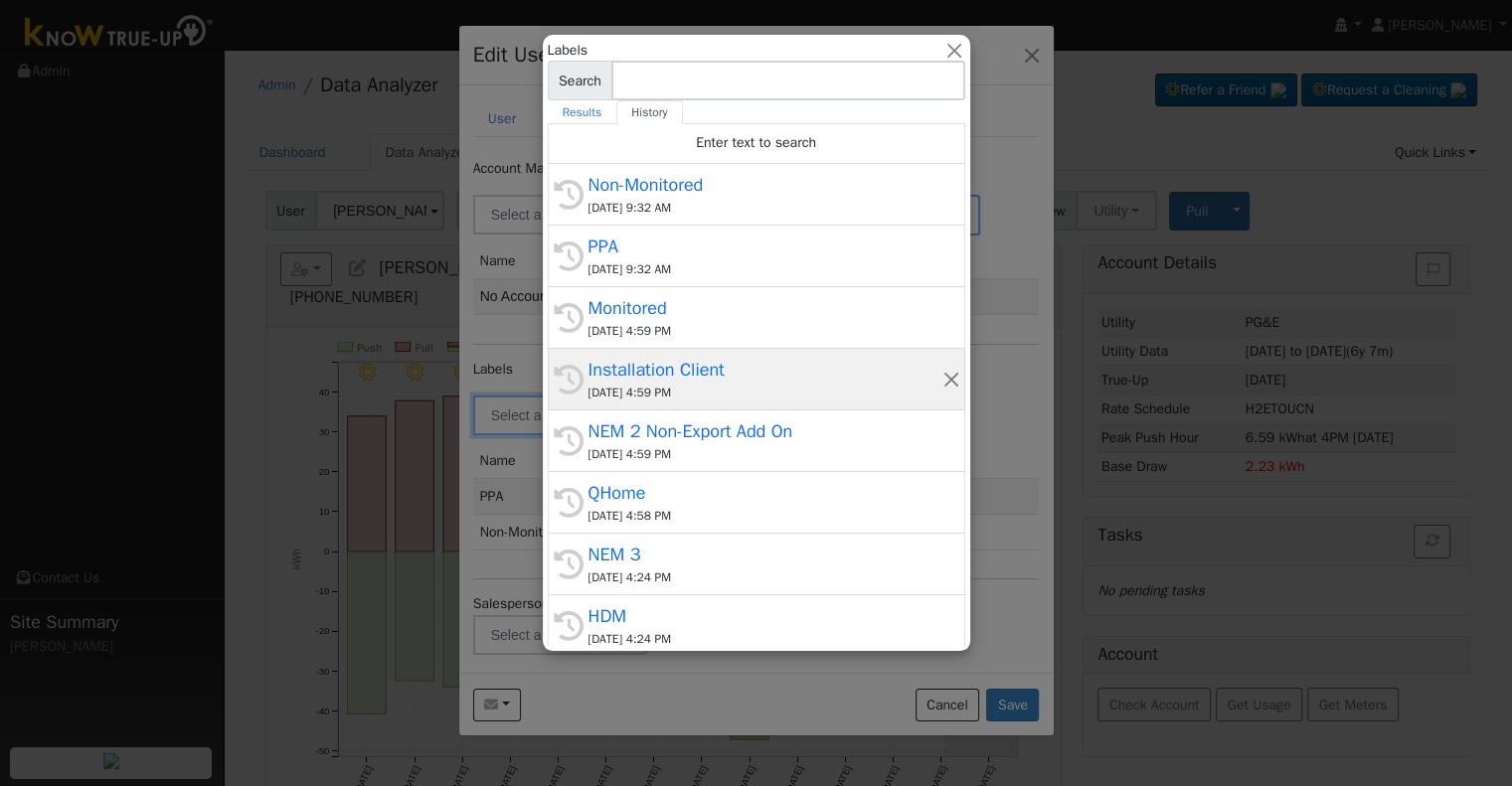 click on "07/10/2025 4:59 PM" at bounding box center (765, 393) 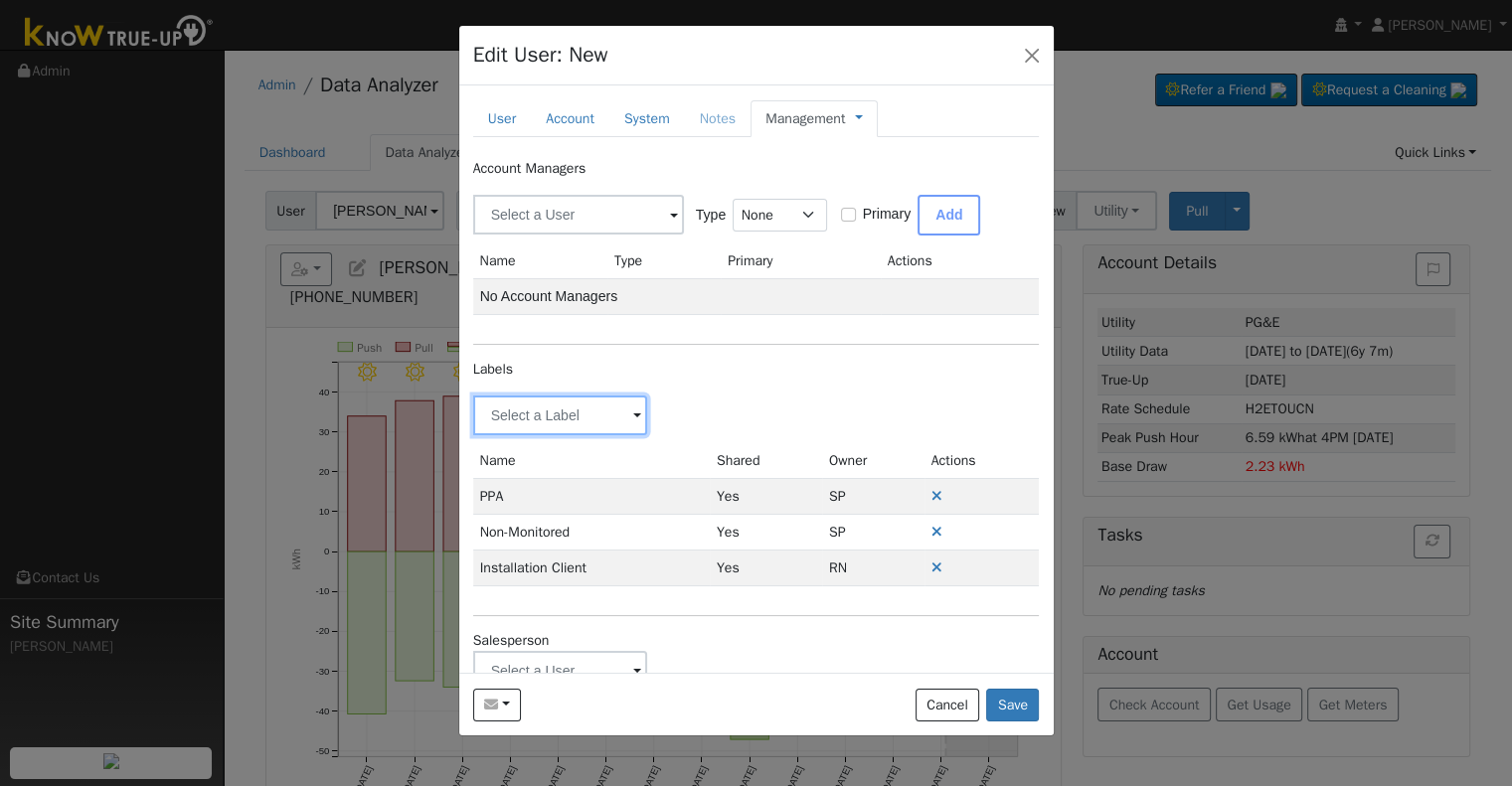 click at bounding box center [561, 415] 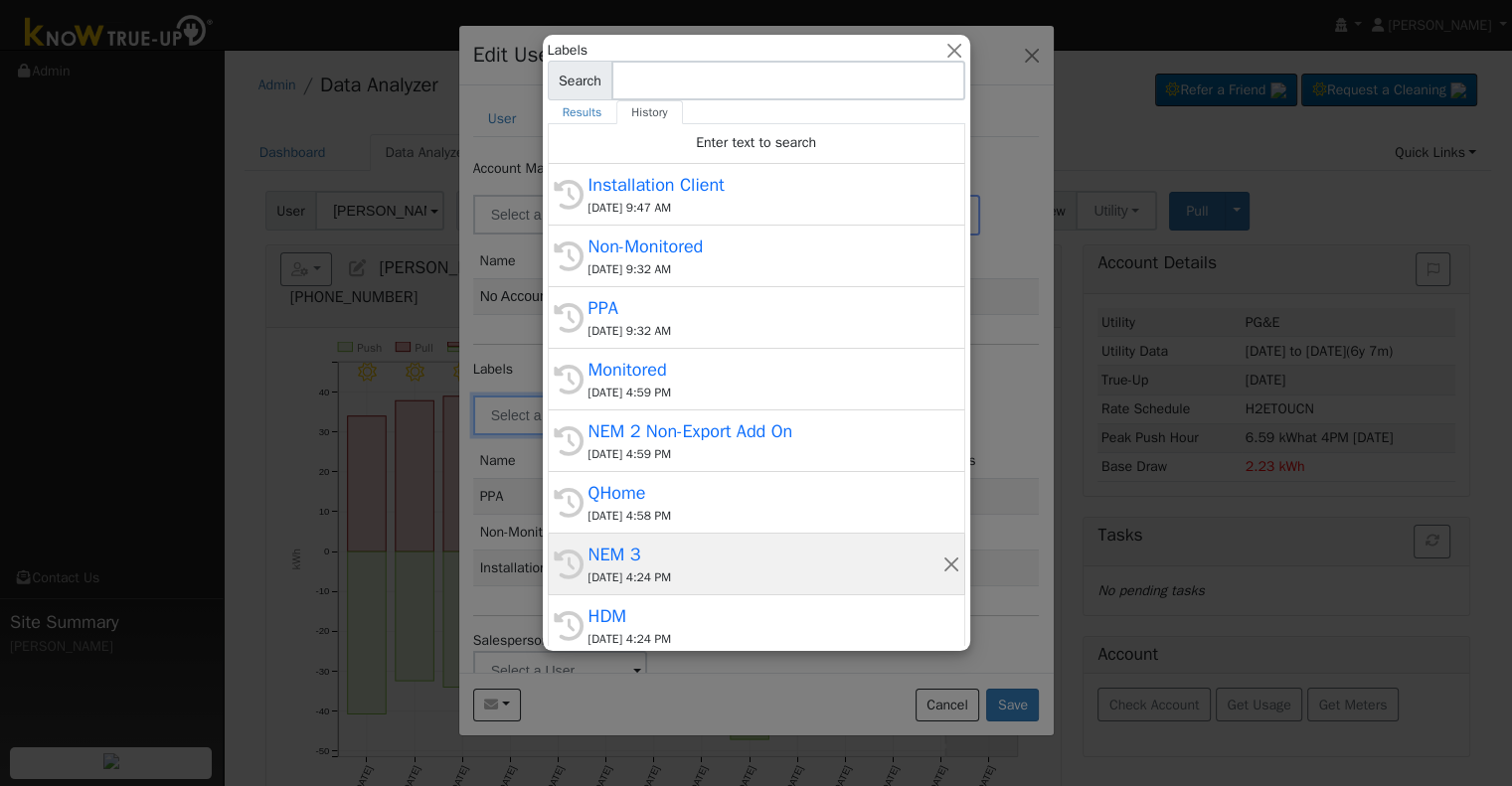 click on "NEM 3" at bounding box center [765, 554] 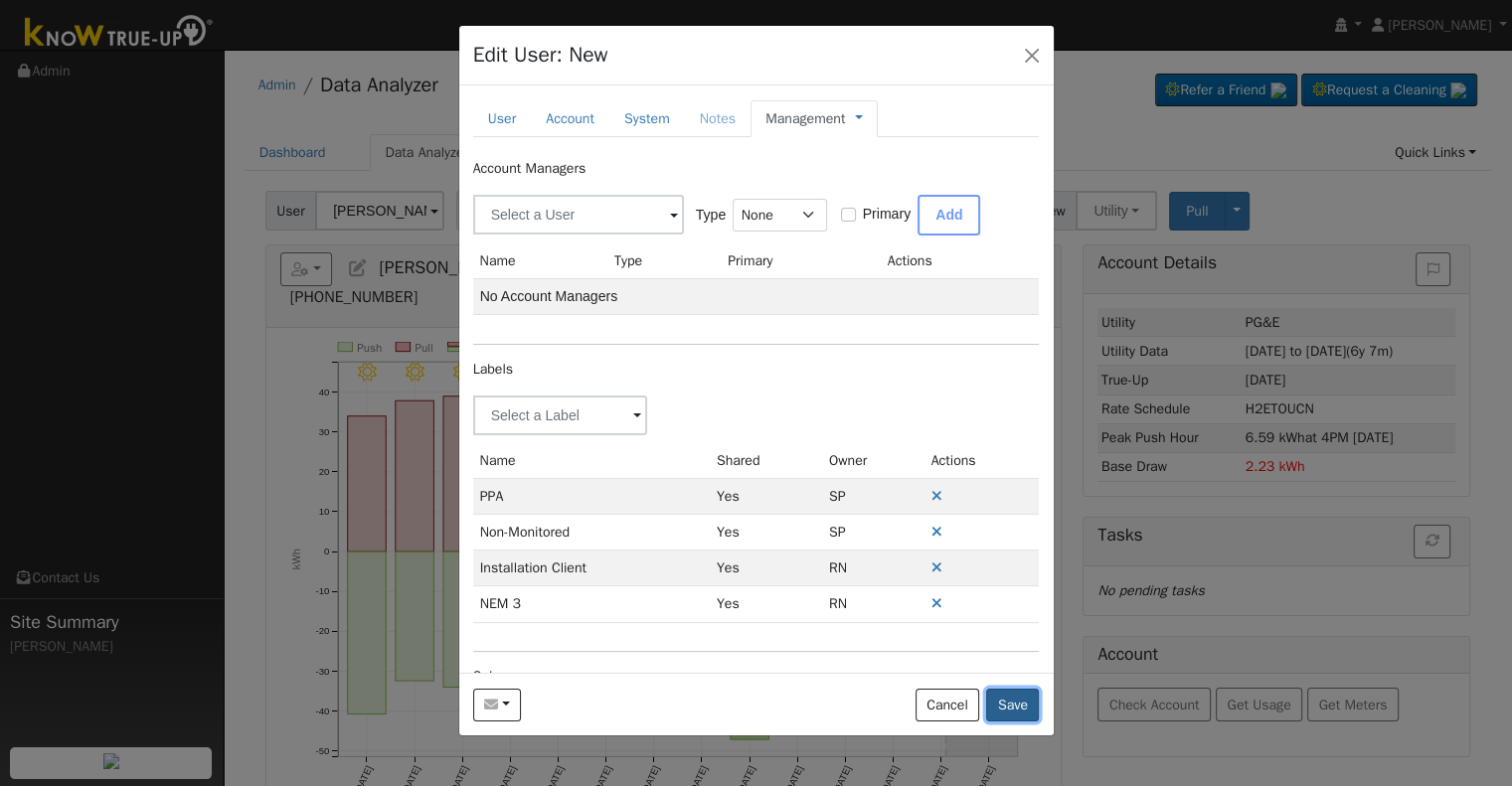 click on "Save" at bounding box center [1012, 706] 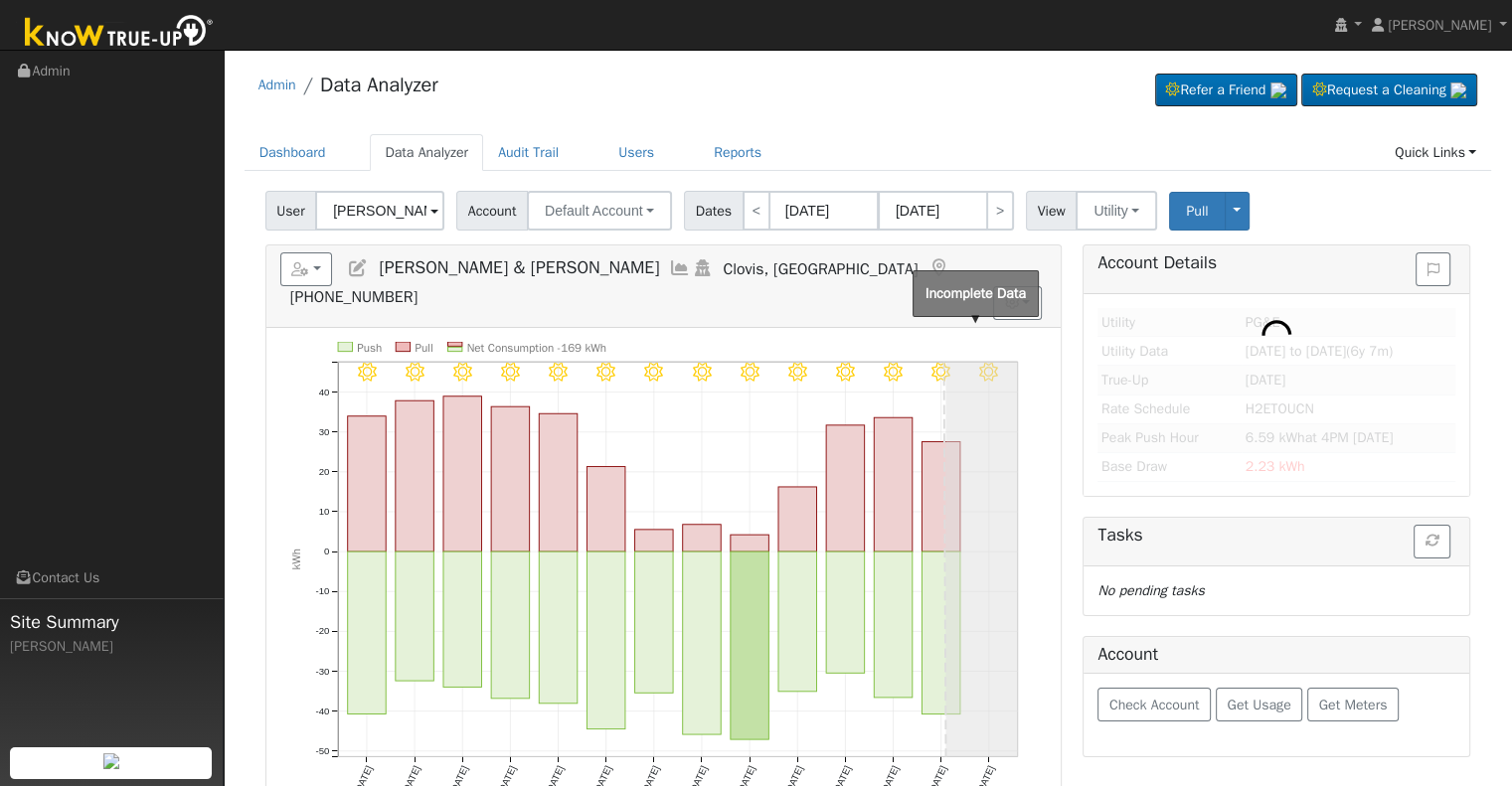 type on "Miguel Flores" 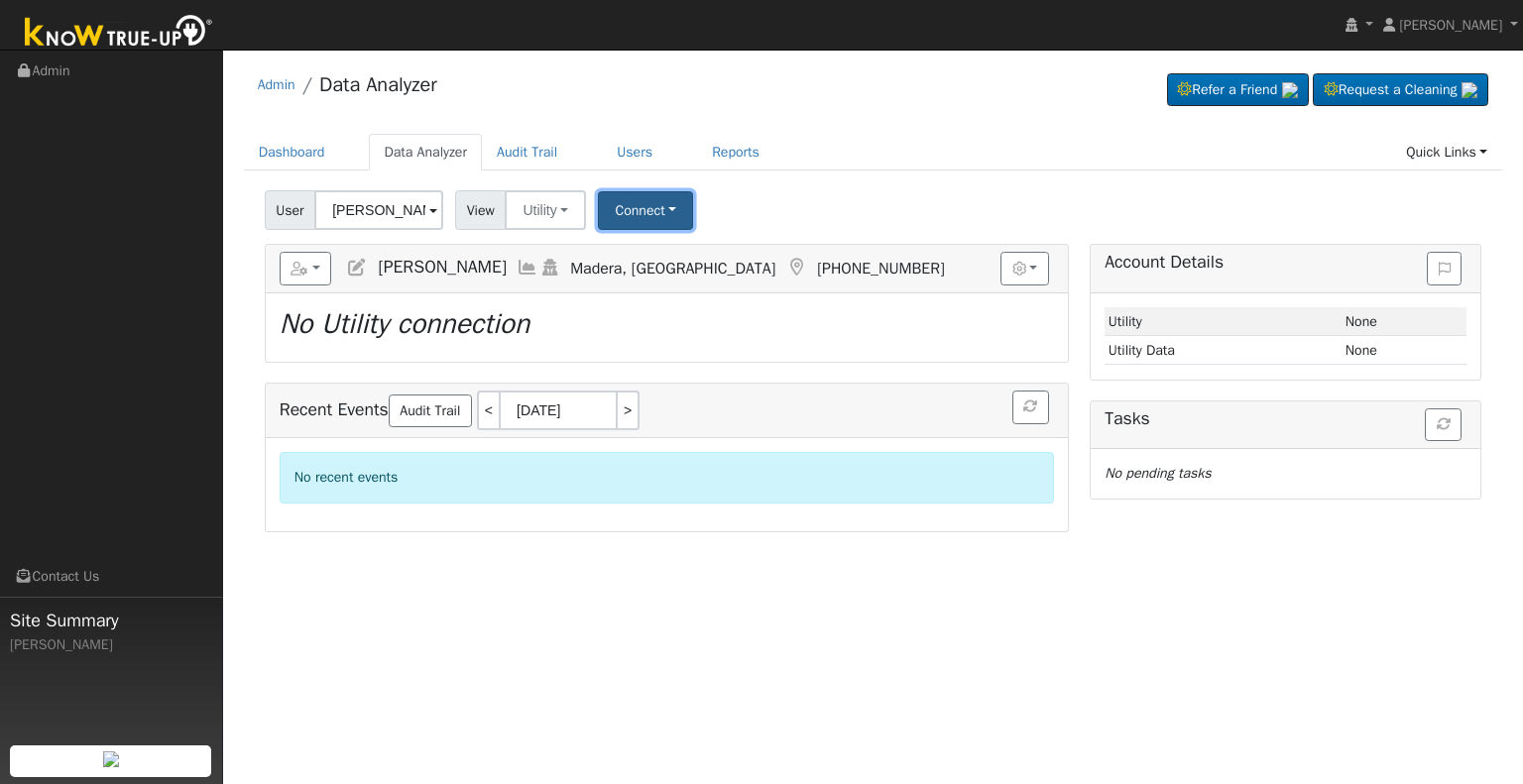 drag, startPoint x: 642, startPoint y: 213, endPoint x: 639, endPoint y: 224, distance: 11.401754 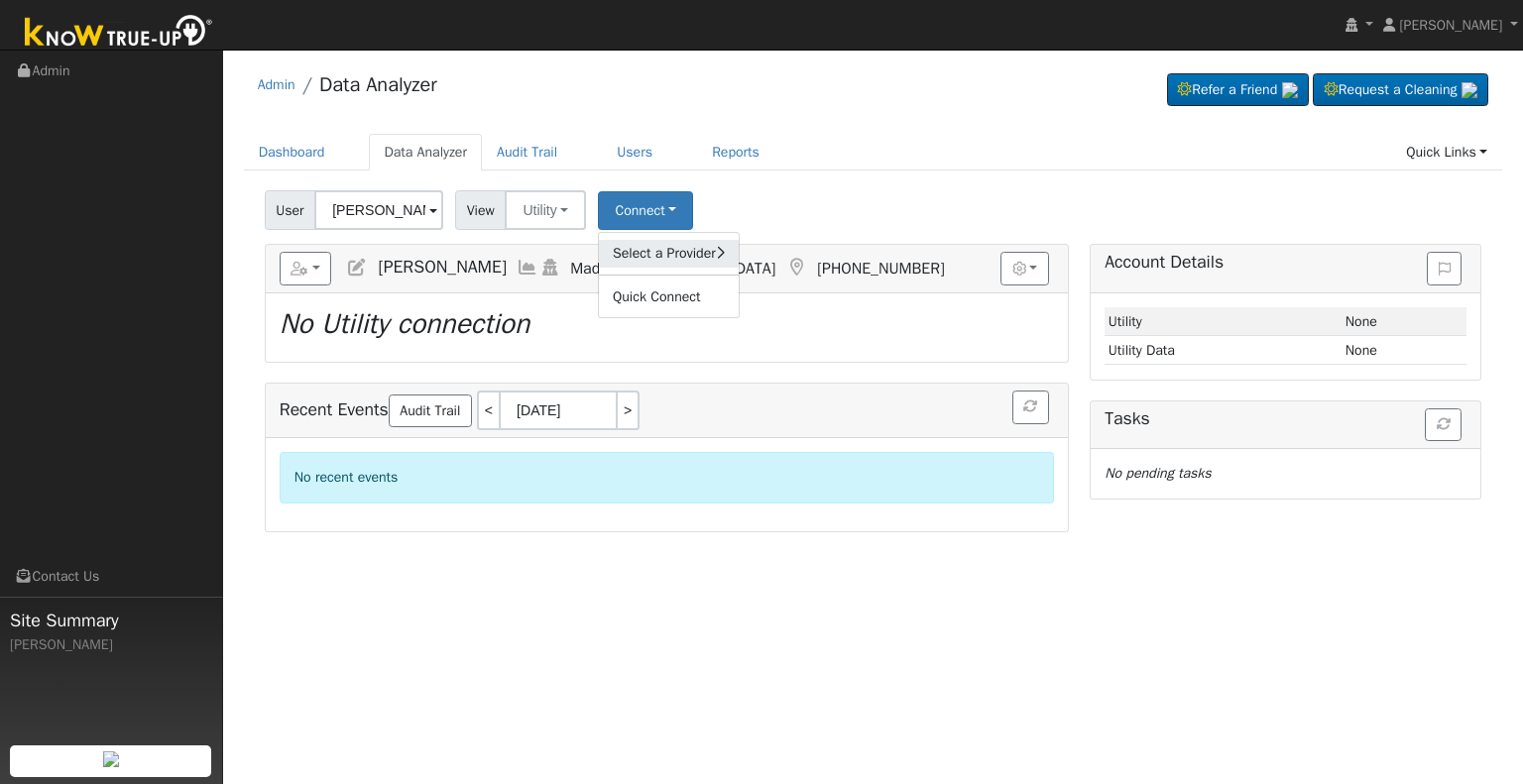 click on "Select a Provider" 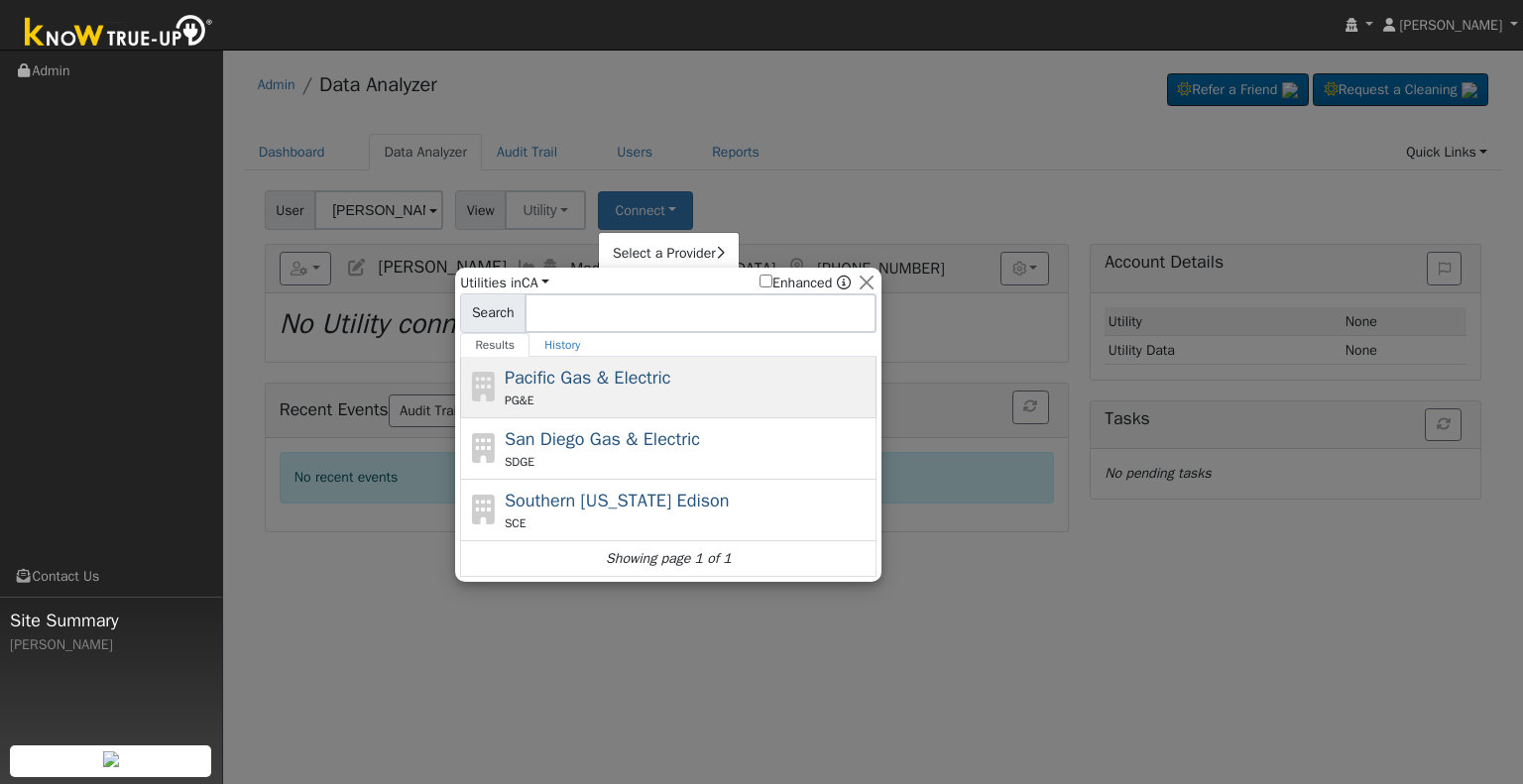click on "Pacific Gas & Electric" at bounding box center (588, 378) 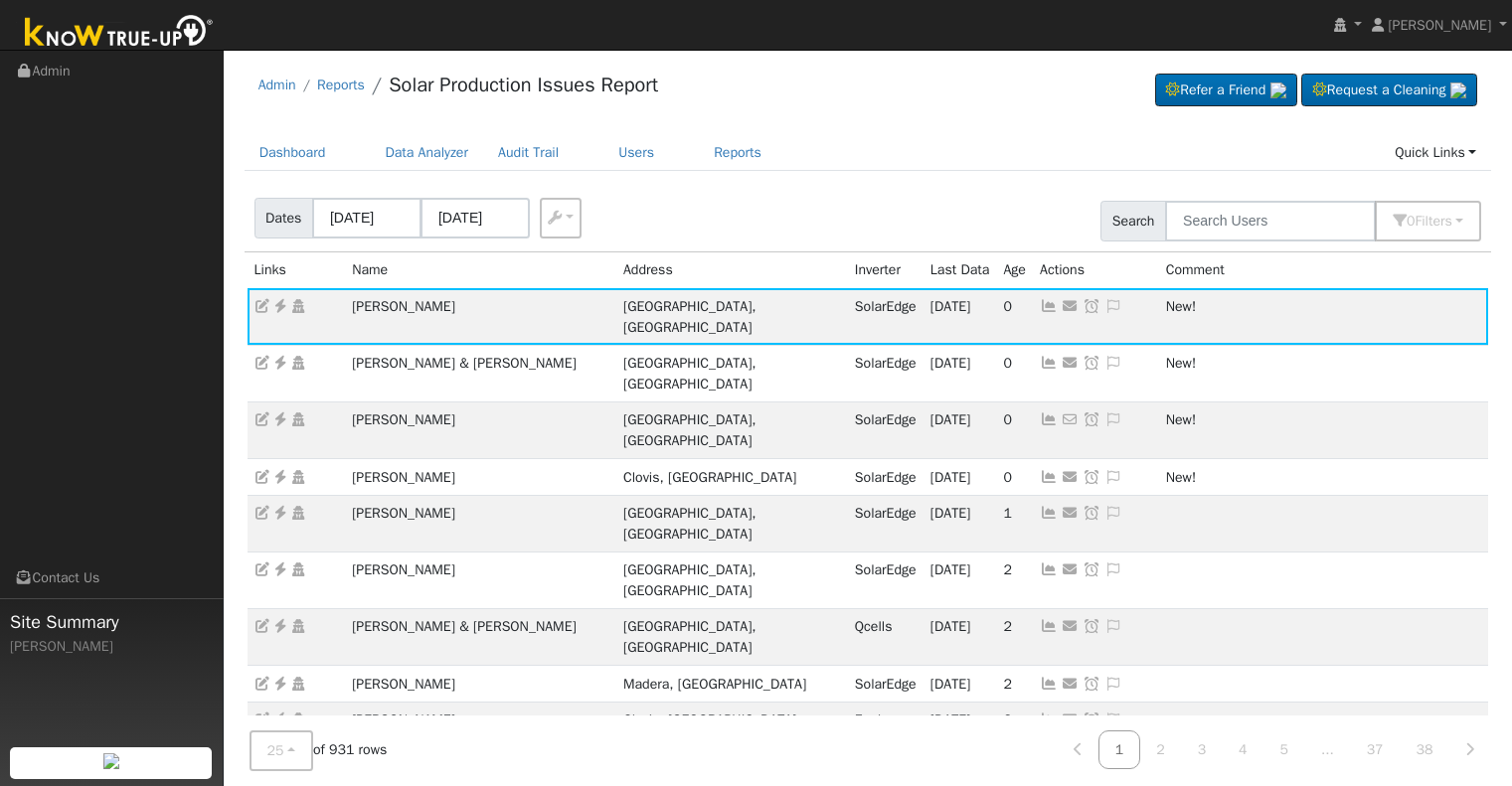 scroll, scrollTop: 0, scrollLeft: 0, axis: both 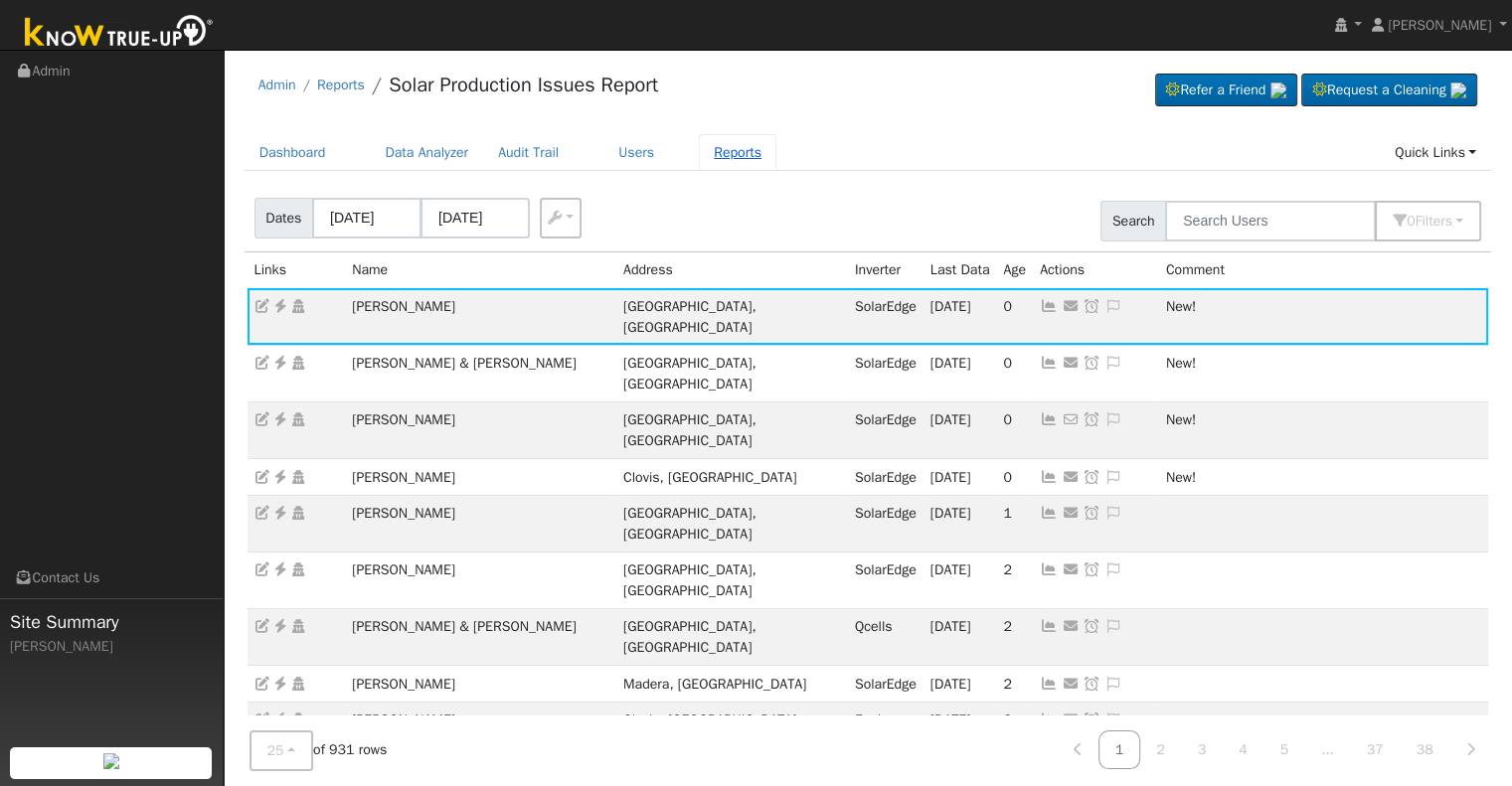 click on "Reports" at bounding box center [738, 152] 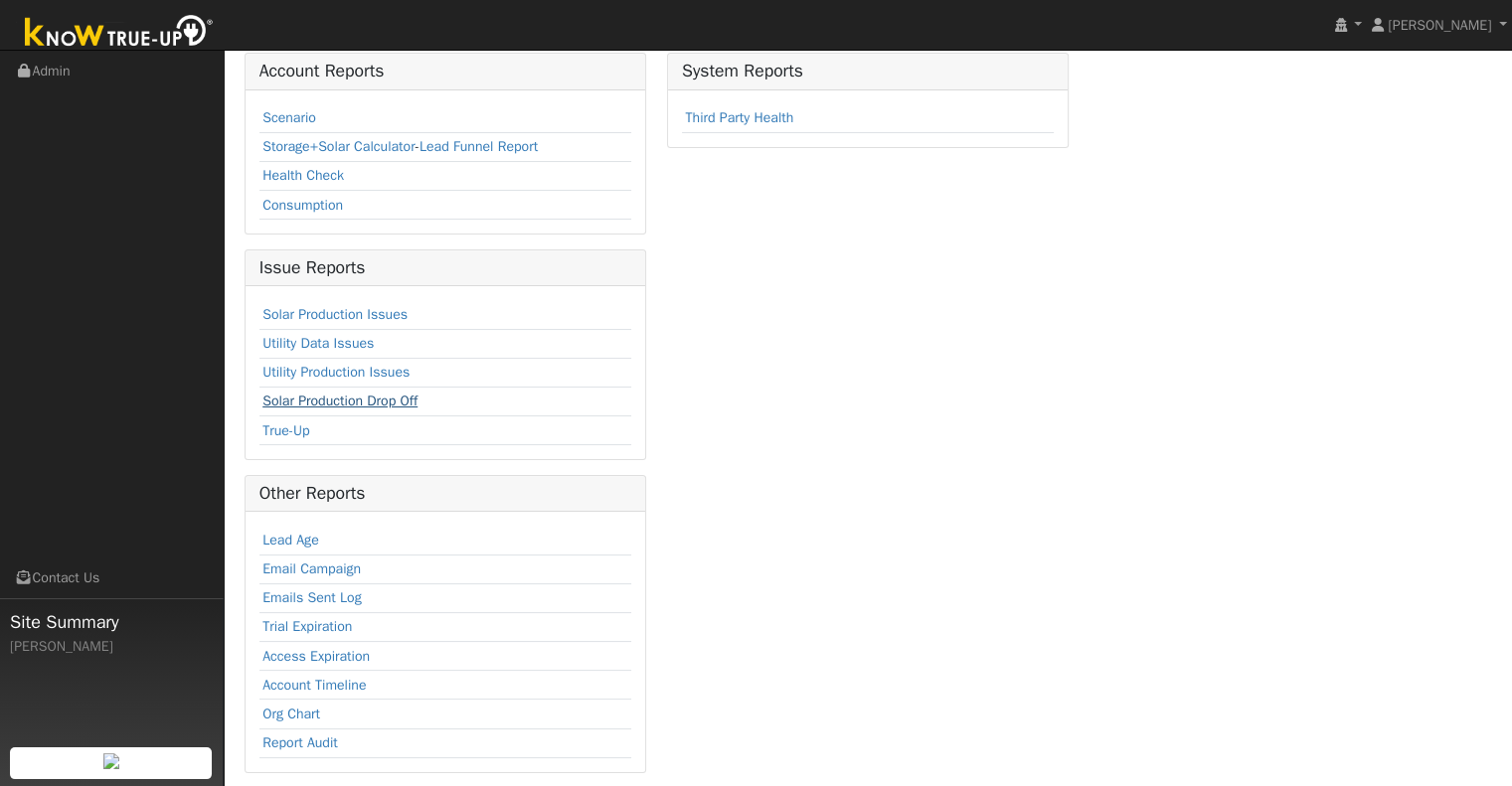 scroll, scrollTop: 143, scrollLeft: 0, axis: vertical 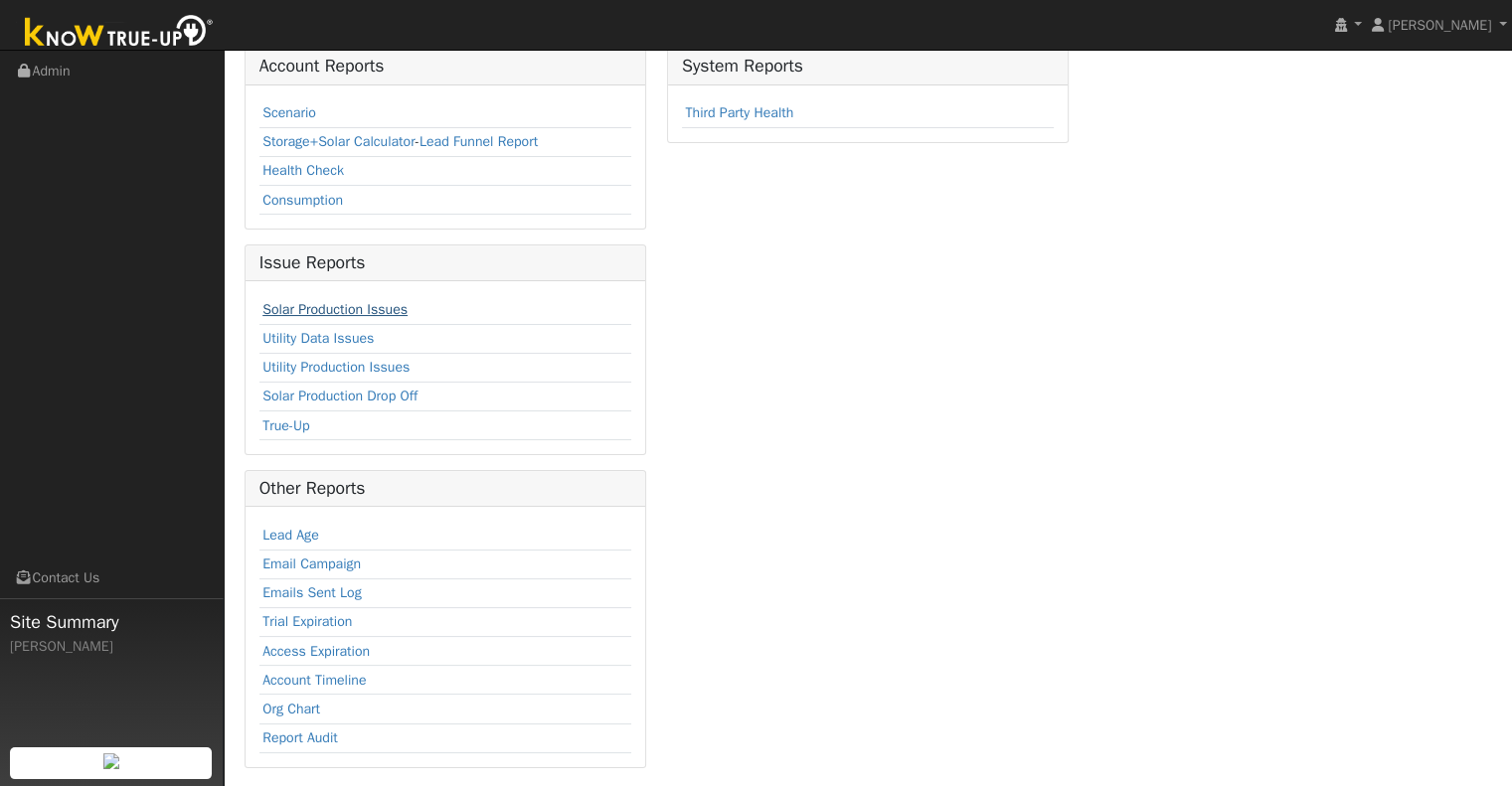 click on "Solar Production Issues" at bounding box center (335, 309) 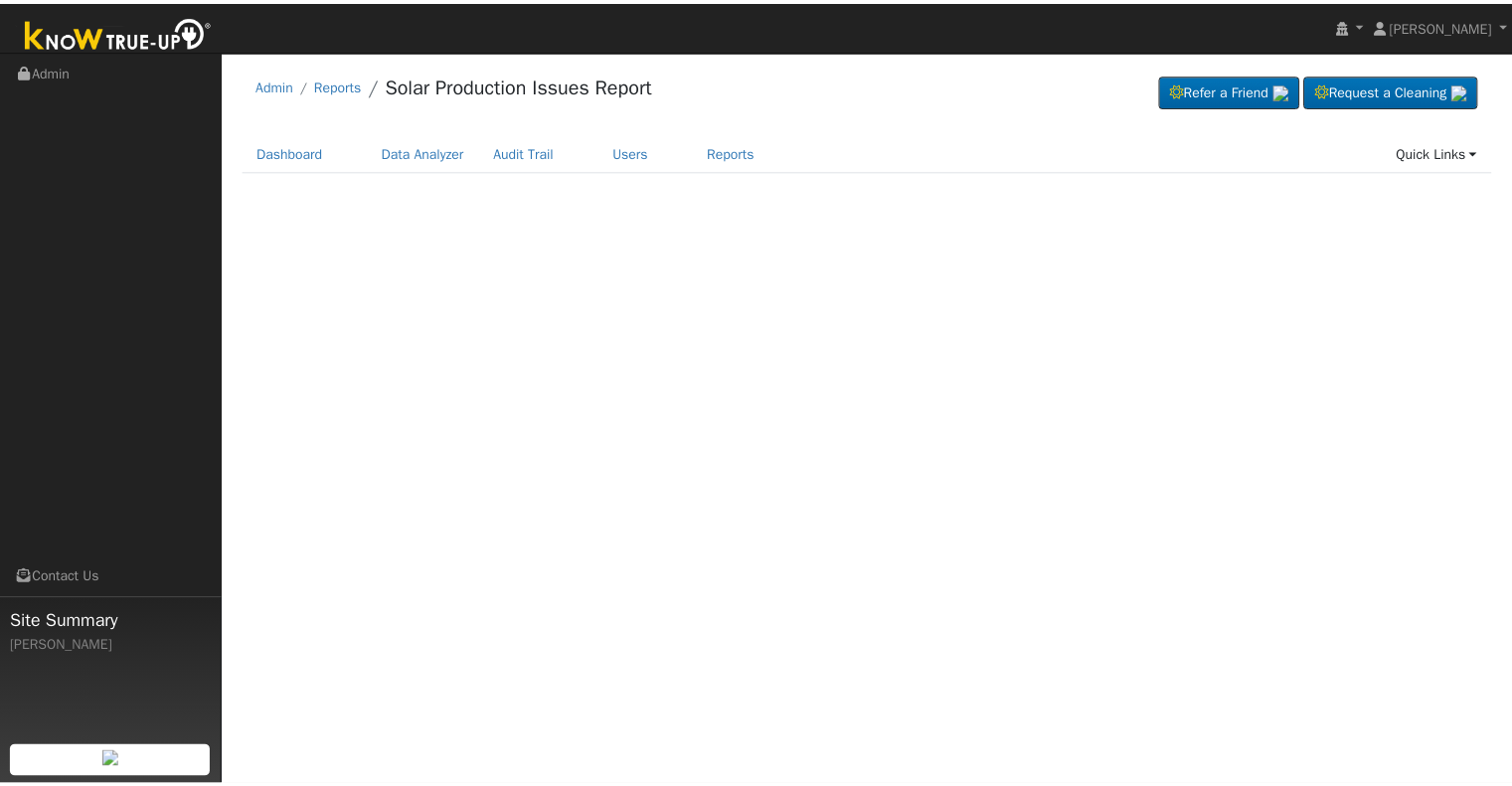 scroll, scrollTop: 0, scrollLeft: 0, axis: both 